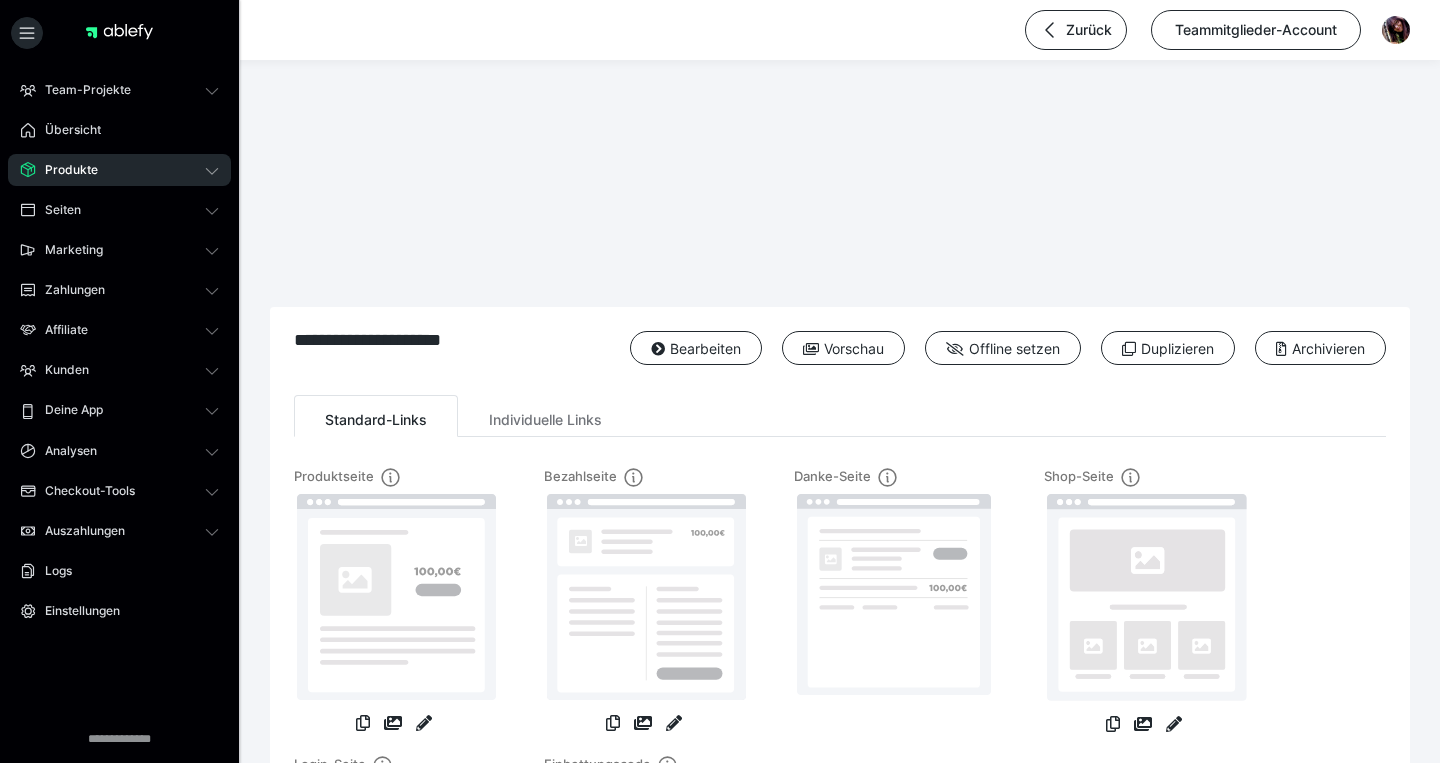 scroll, scrollTop: 0, scrollLeft: 0, axis: both 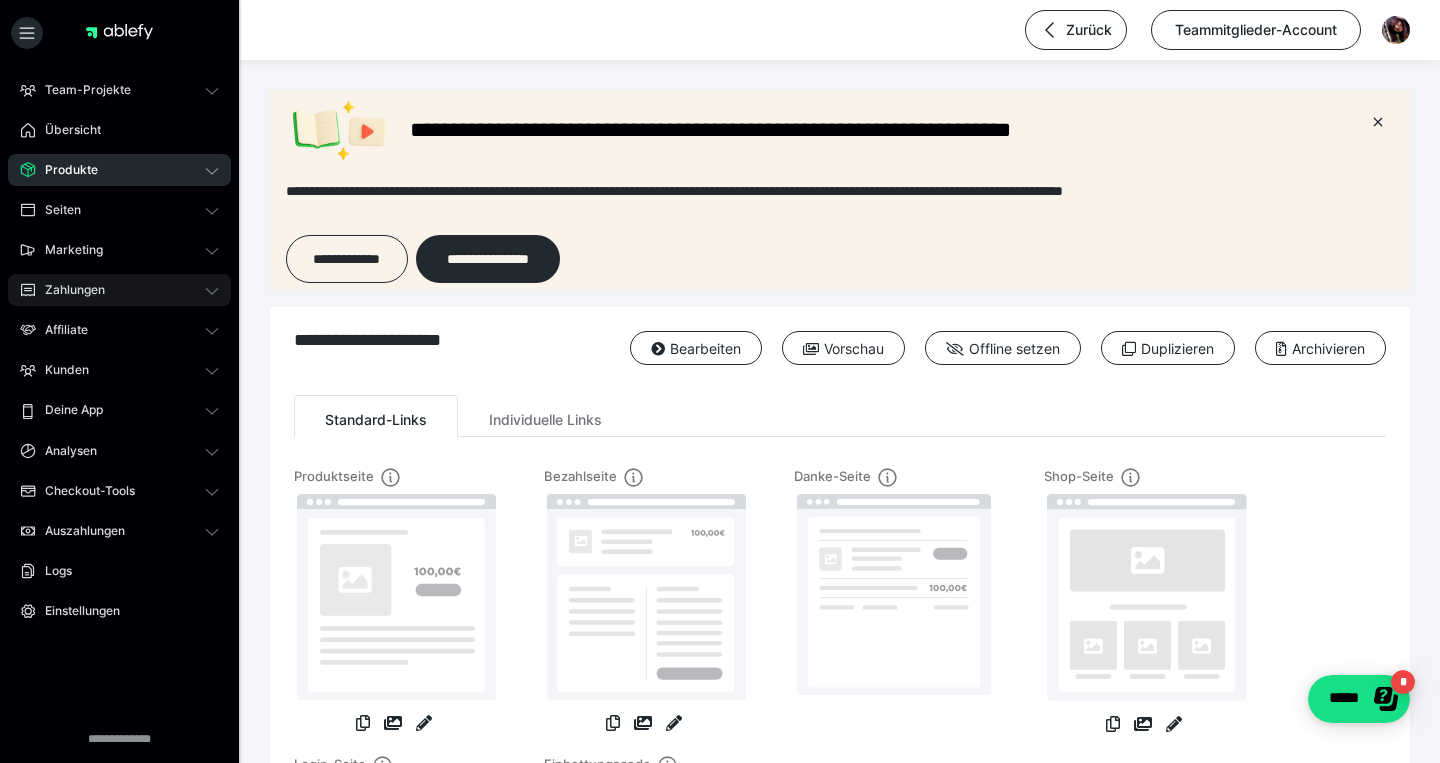 click on "Zahlungen" at bounding box center [119, 290] 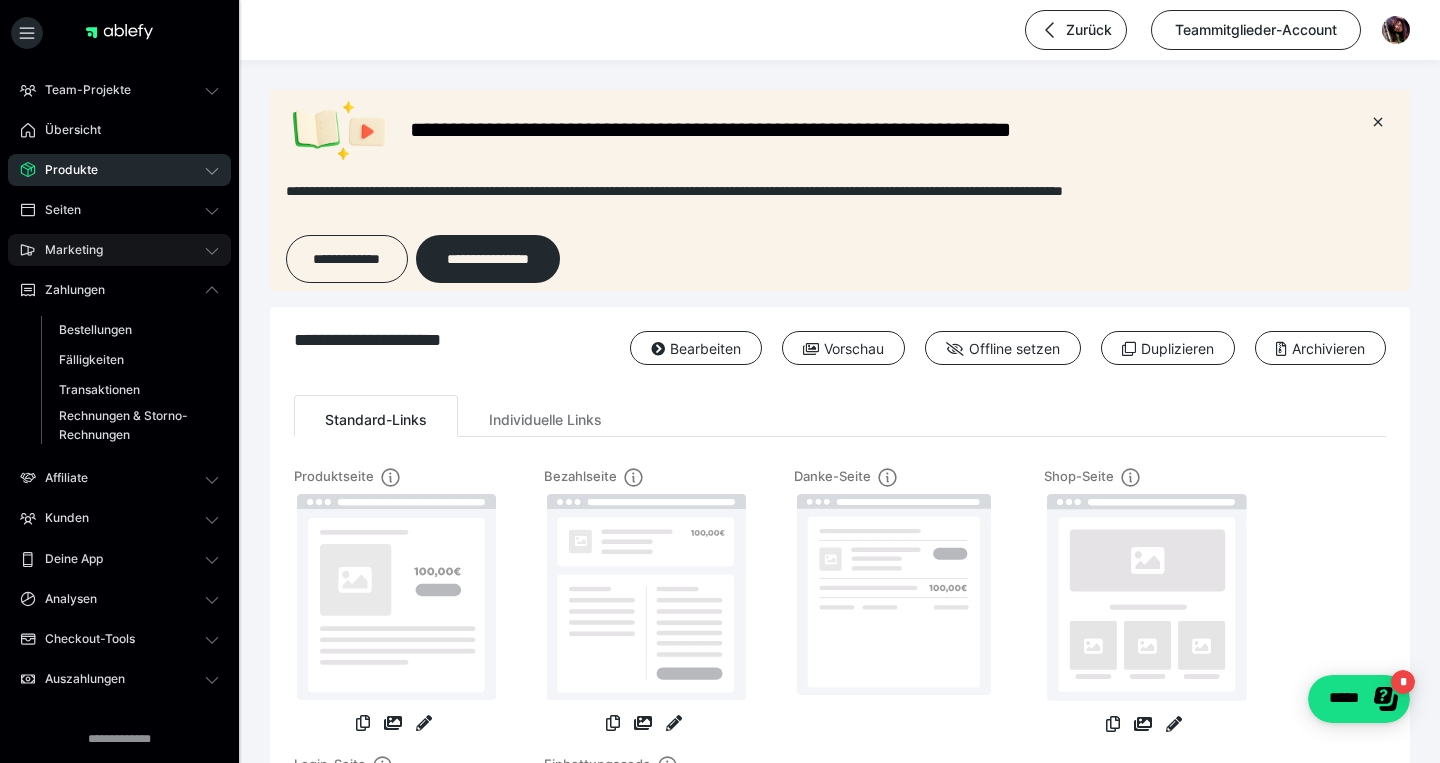 click on "Marketing" at bounding box center [119, 250] 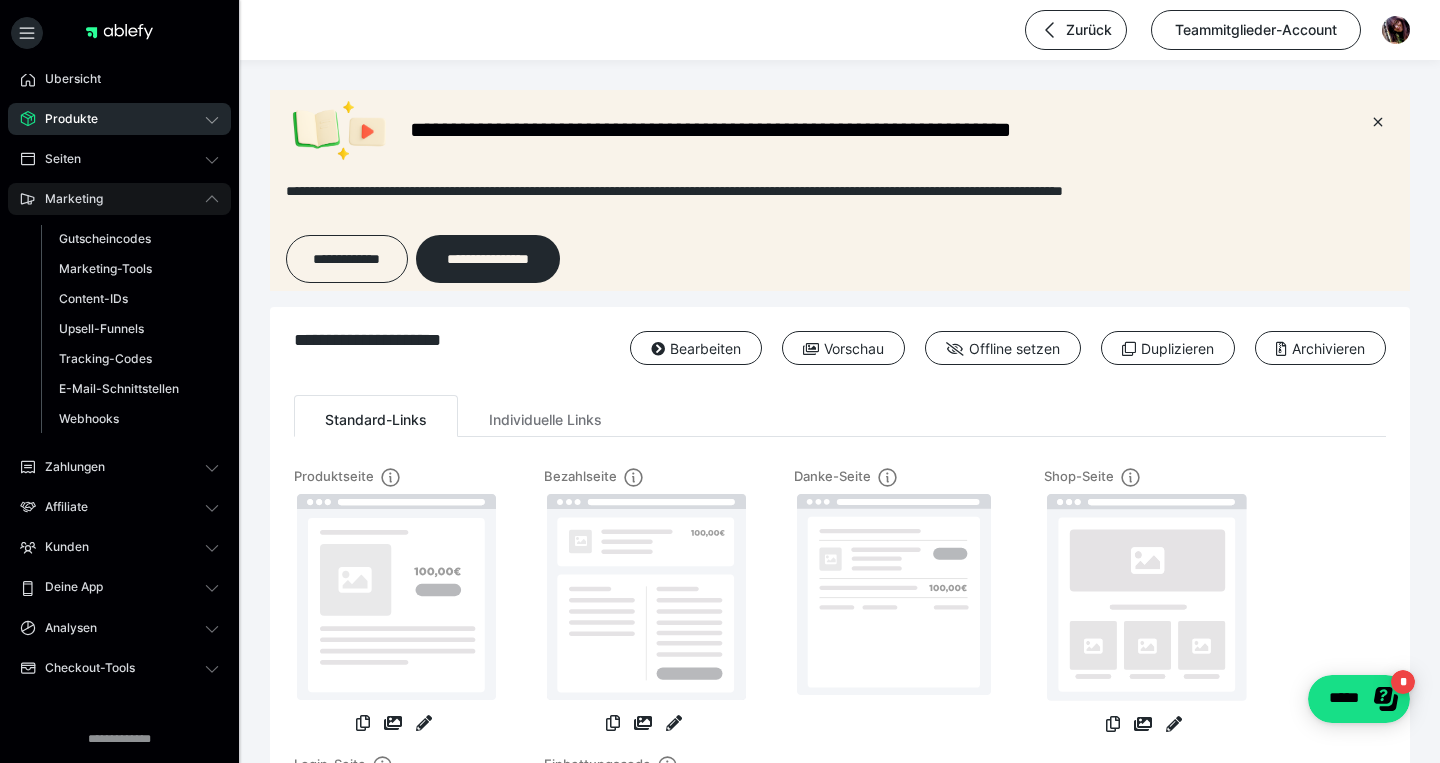 scroll, scrollTop: 53, scrollLeft: 0, axis: vertical 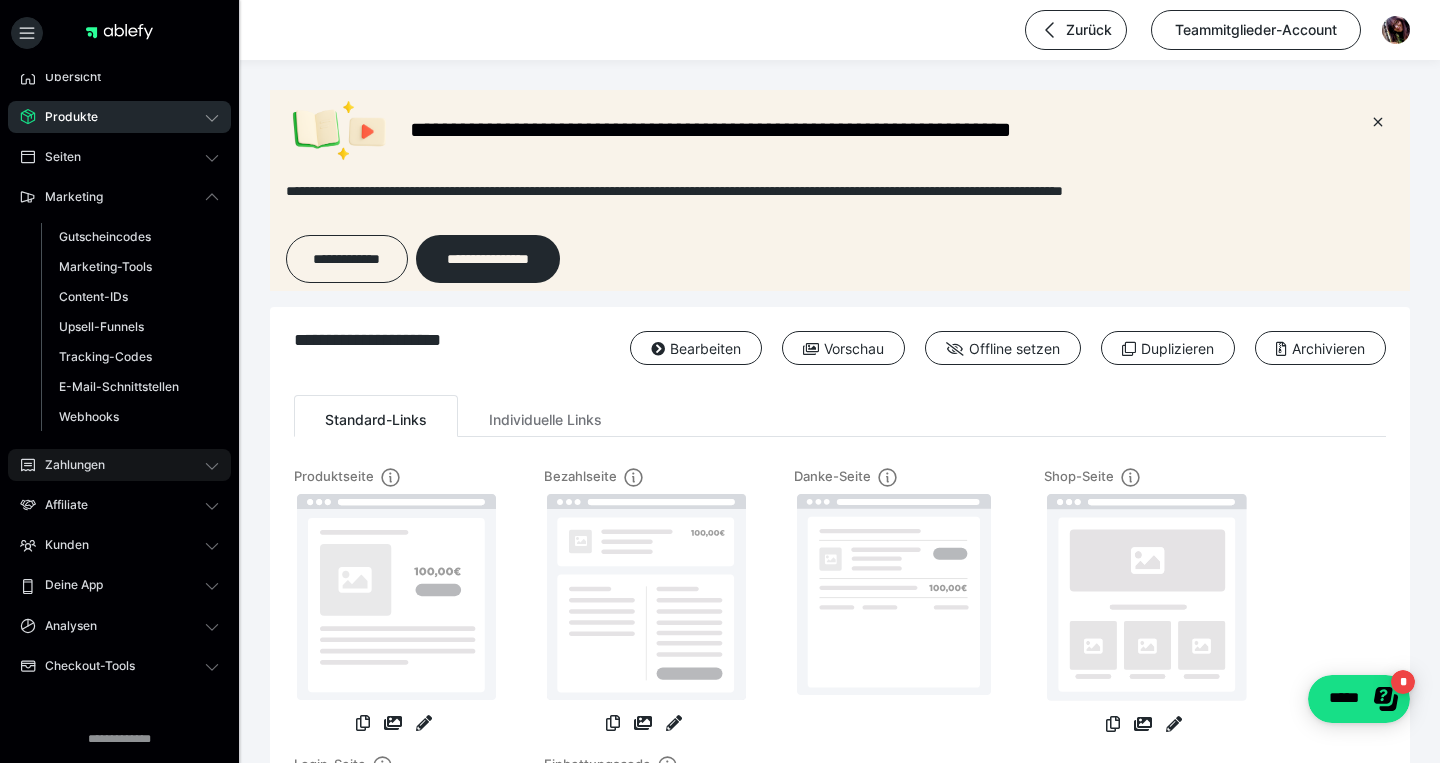 click on "Zahlungen" at bounding box center [119, 465] 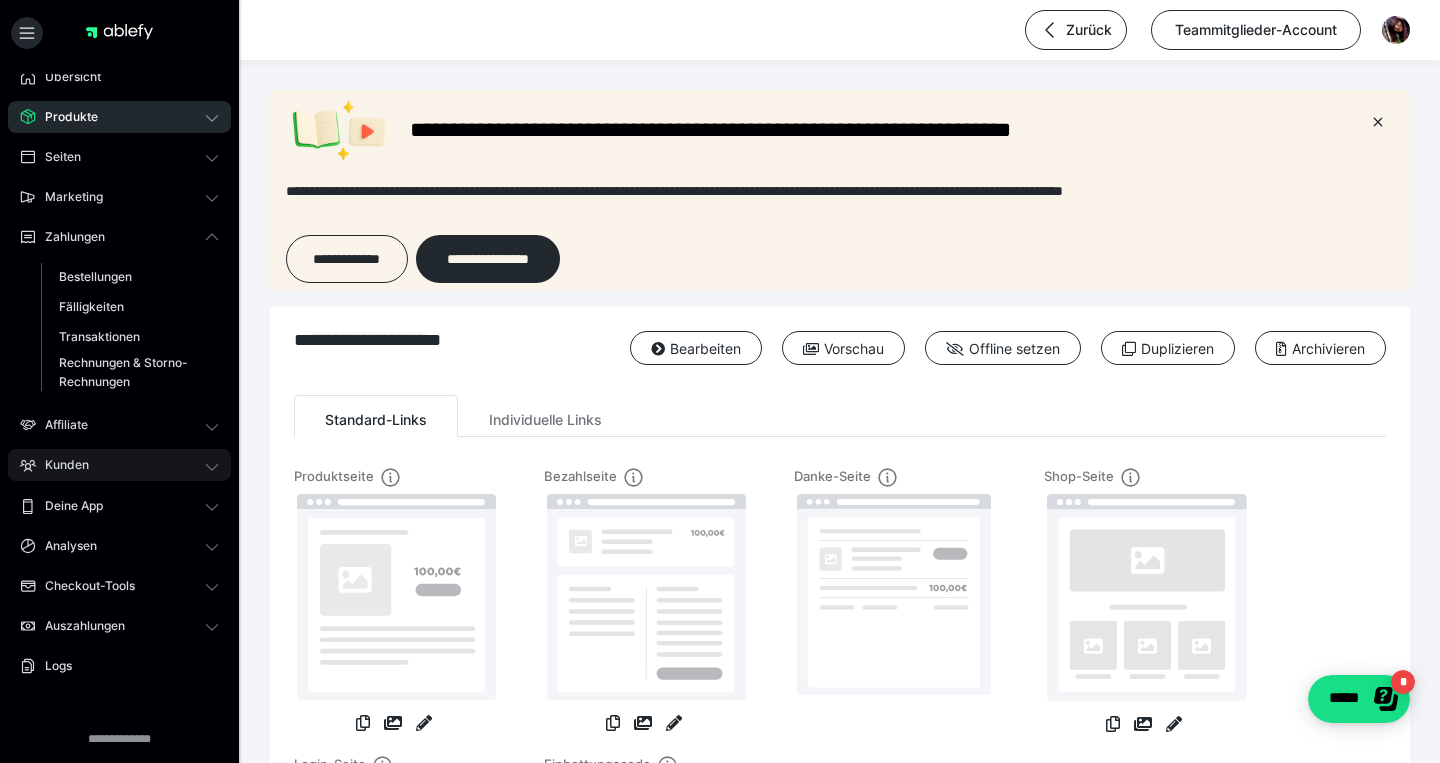 scroll, scrollTop: 0, scrollLeft: 0, axis: both 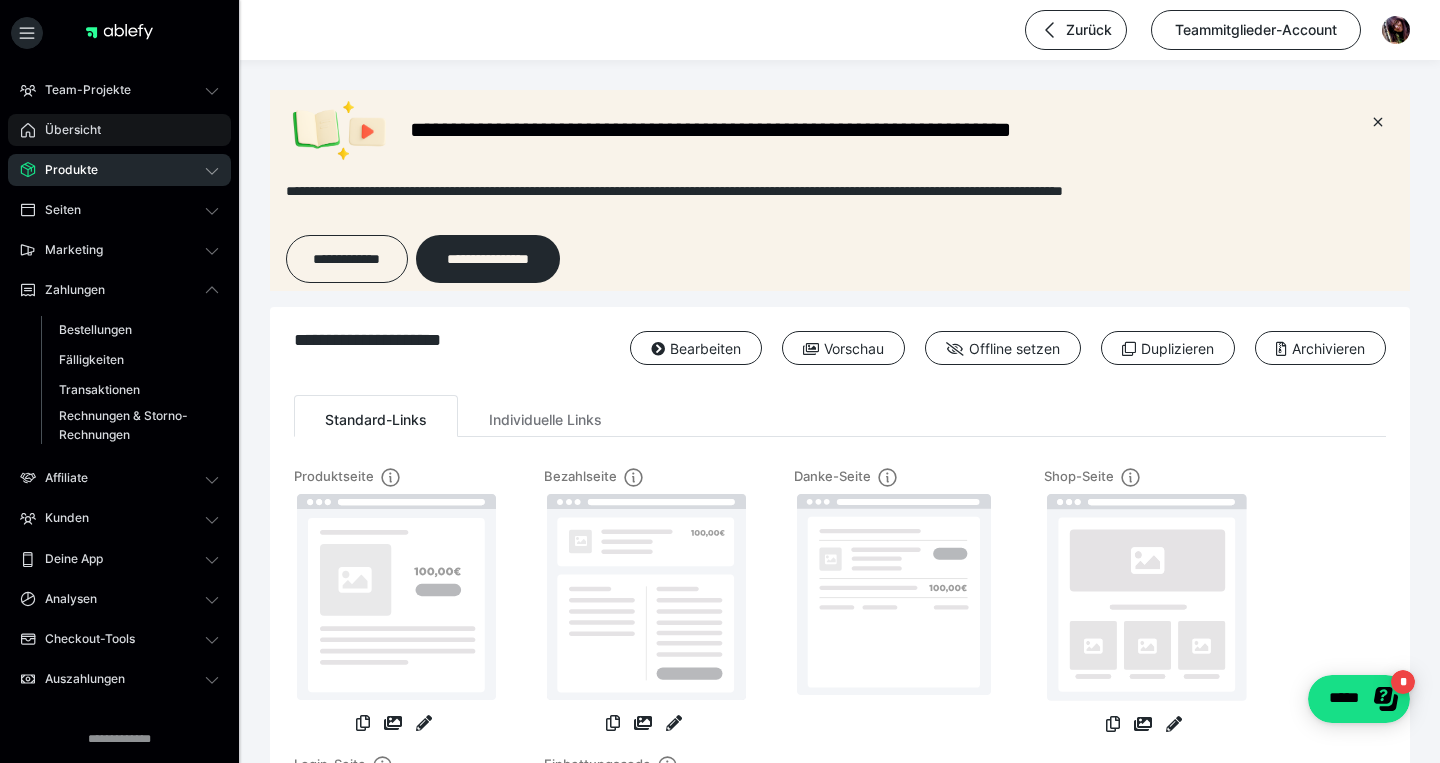 click on "Übersicht" at bounding box center [119, 130] 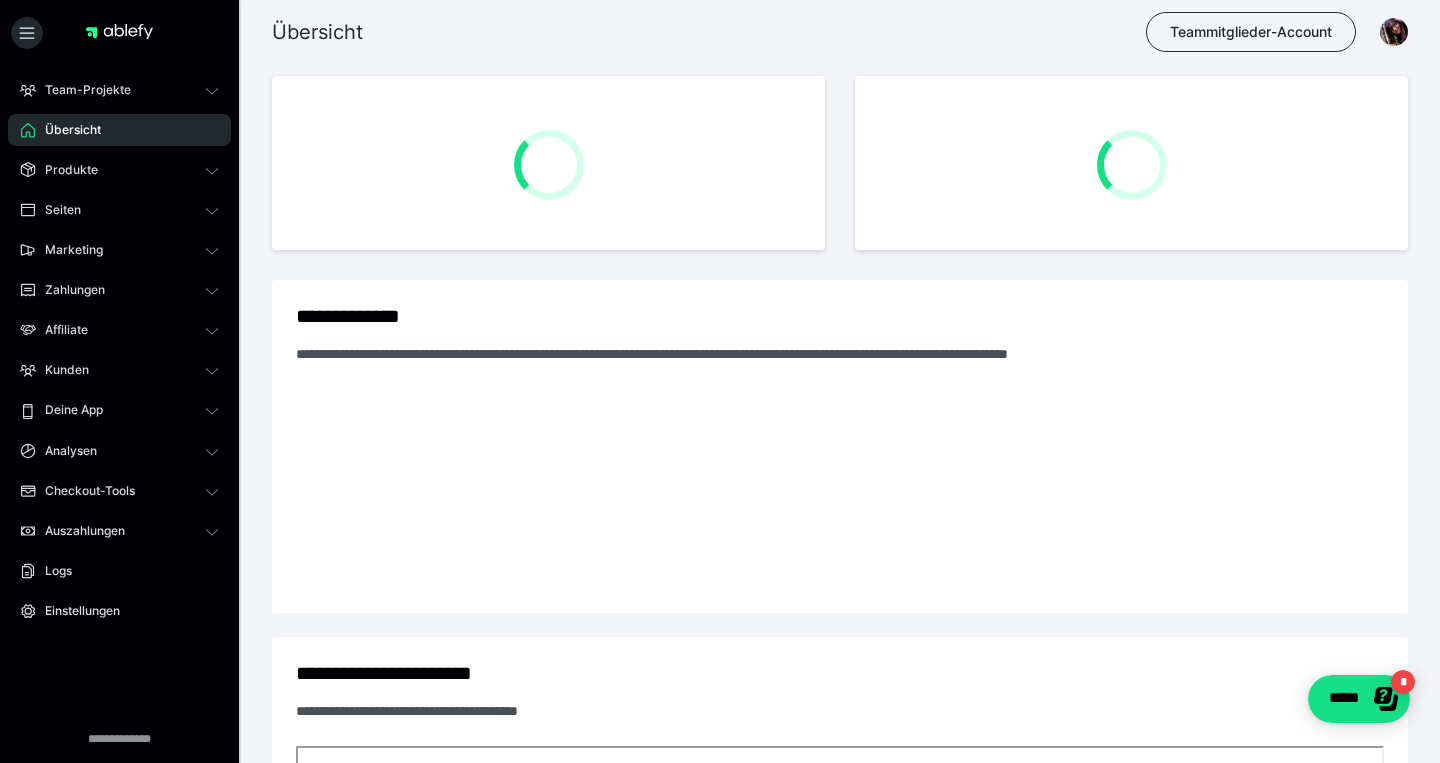 scroll, scrollTop: 0, scrollLeft: 0, axis: both 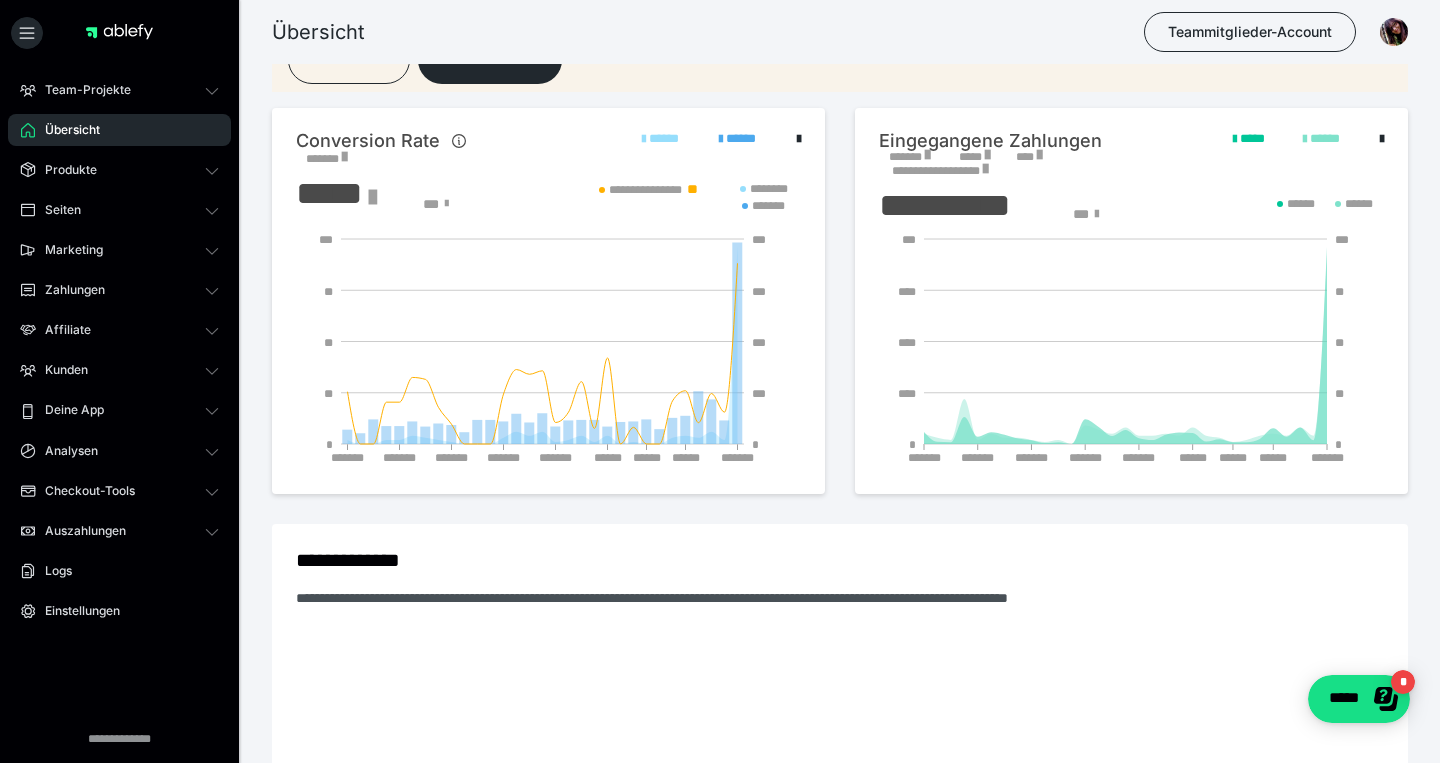 click at bounding box center [344, 157] 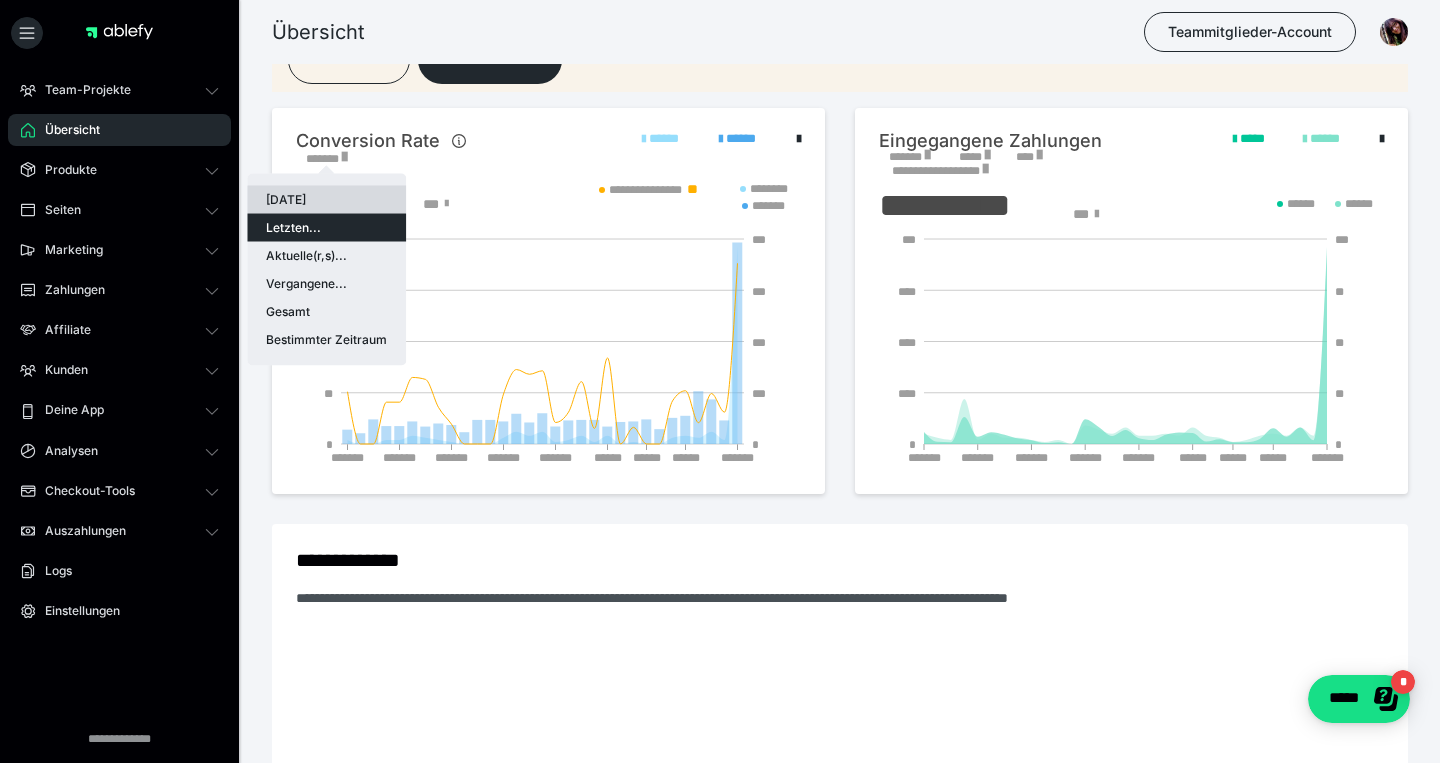 click on "Heute" at bounding box center (326, 200) 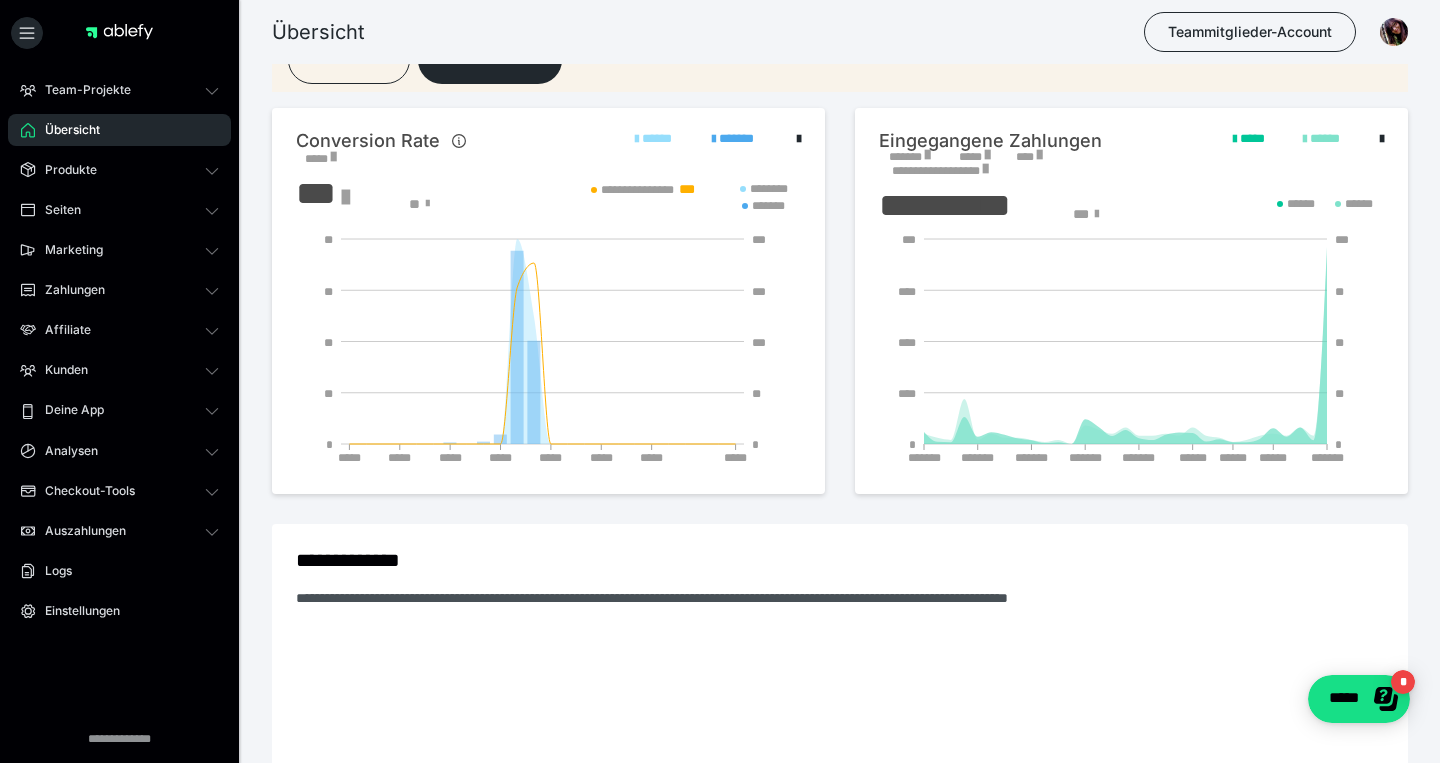 click at bounding box center [333, 157] 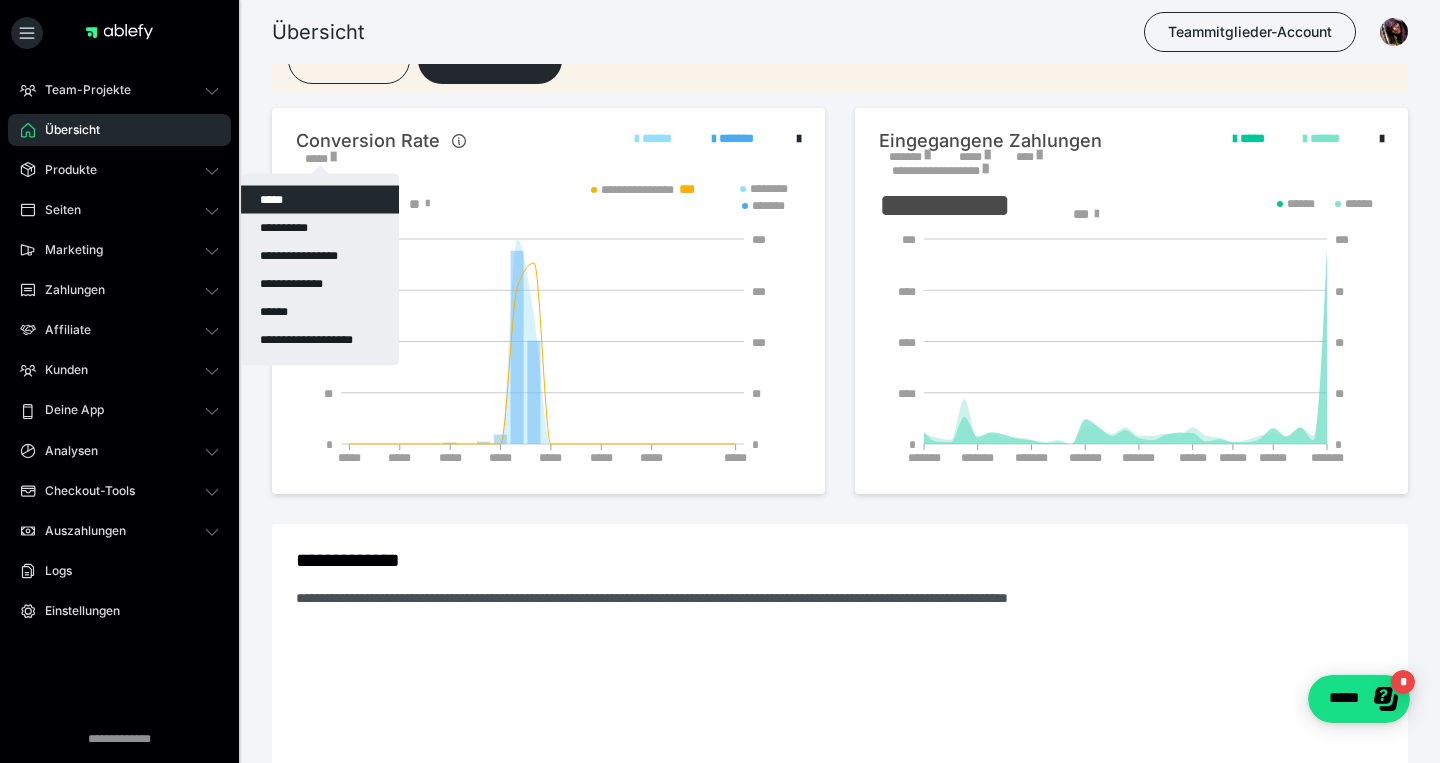click on "Übersicht Teammitglieder-Account" at bounding box center (720, 32) 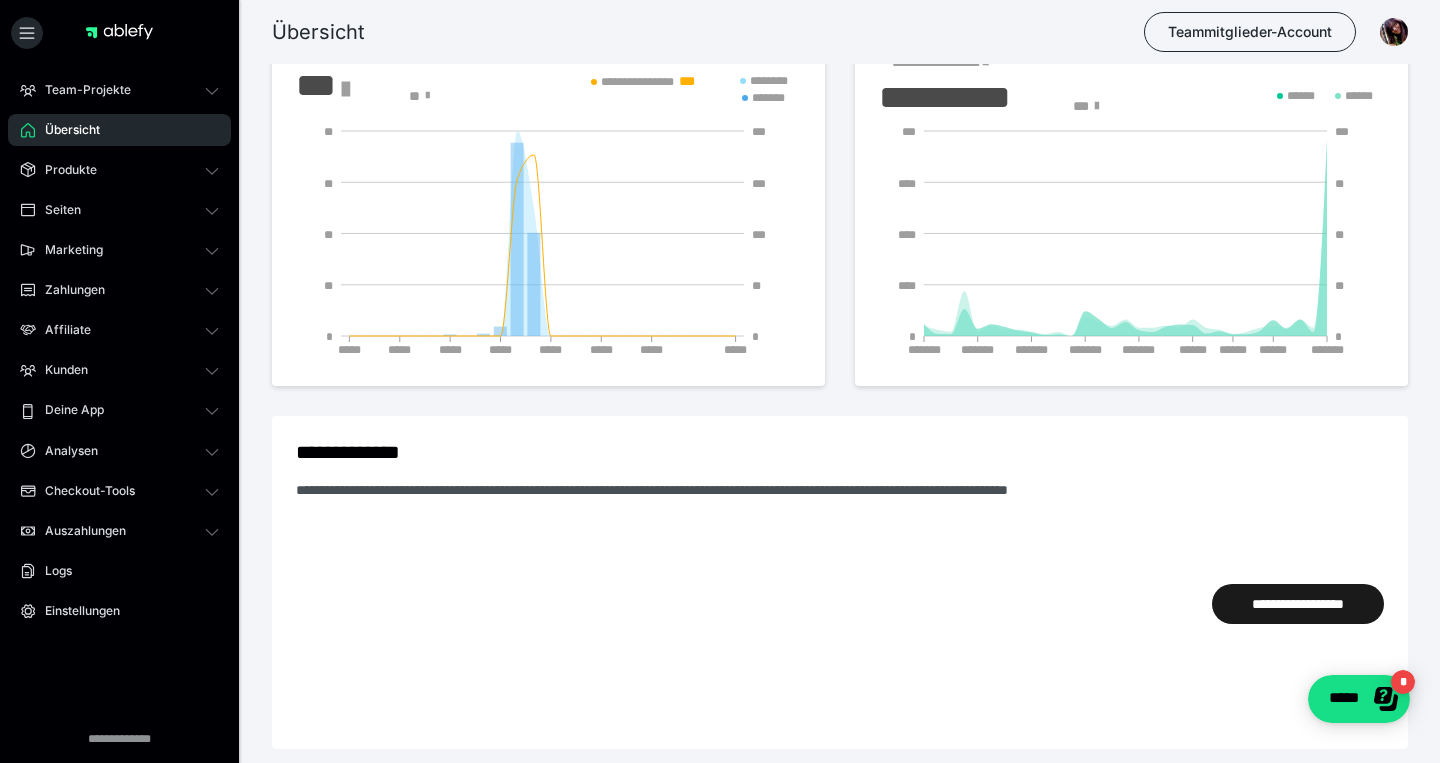 scroll, scrollTop: 0, scrollLeft: 0, axis: both 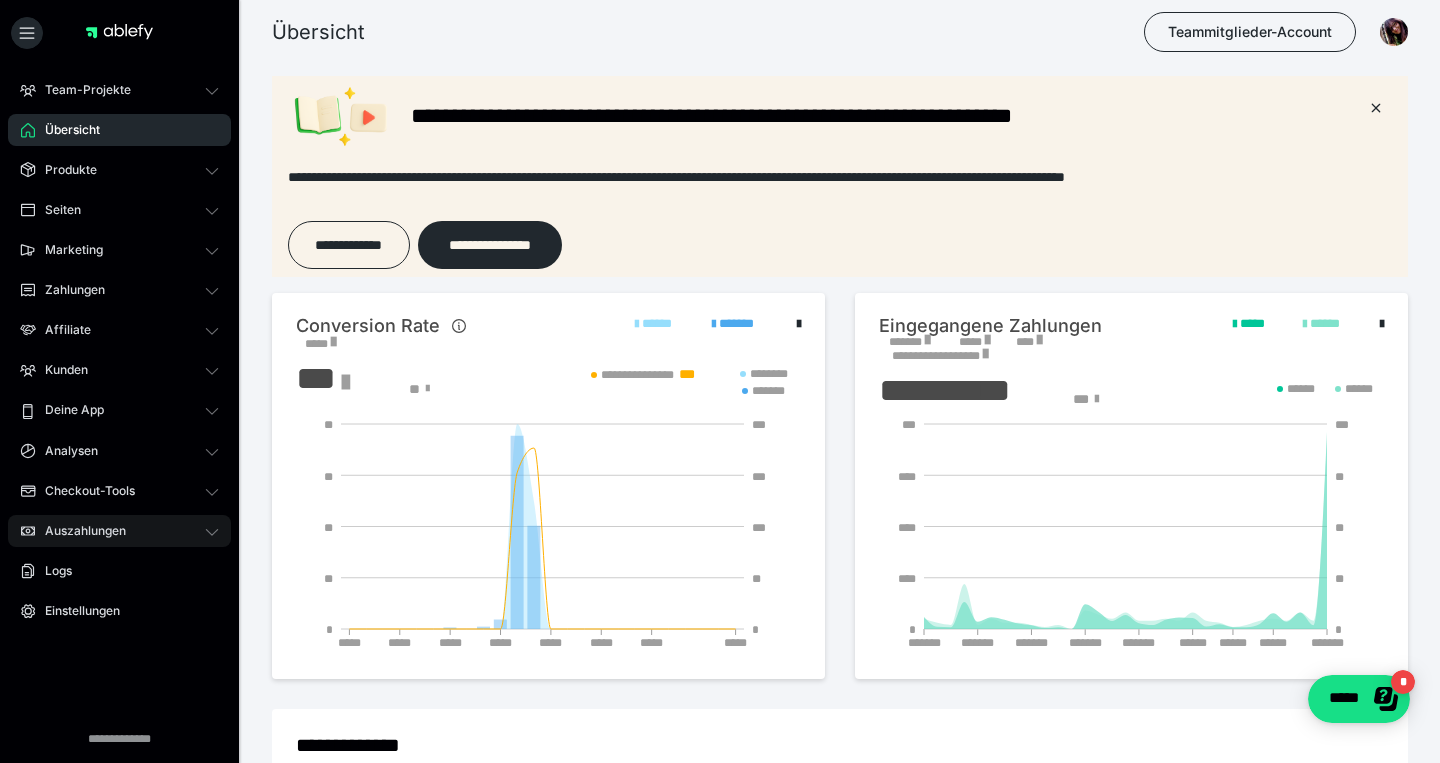 click on "Auszahlungen" at bounding box center [119, 531] 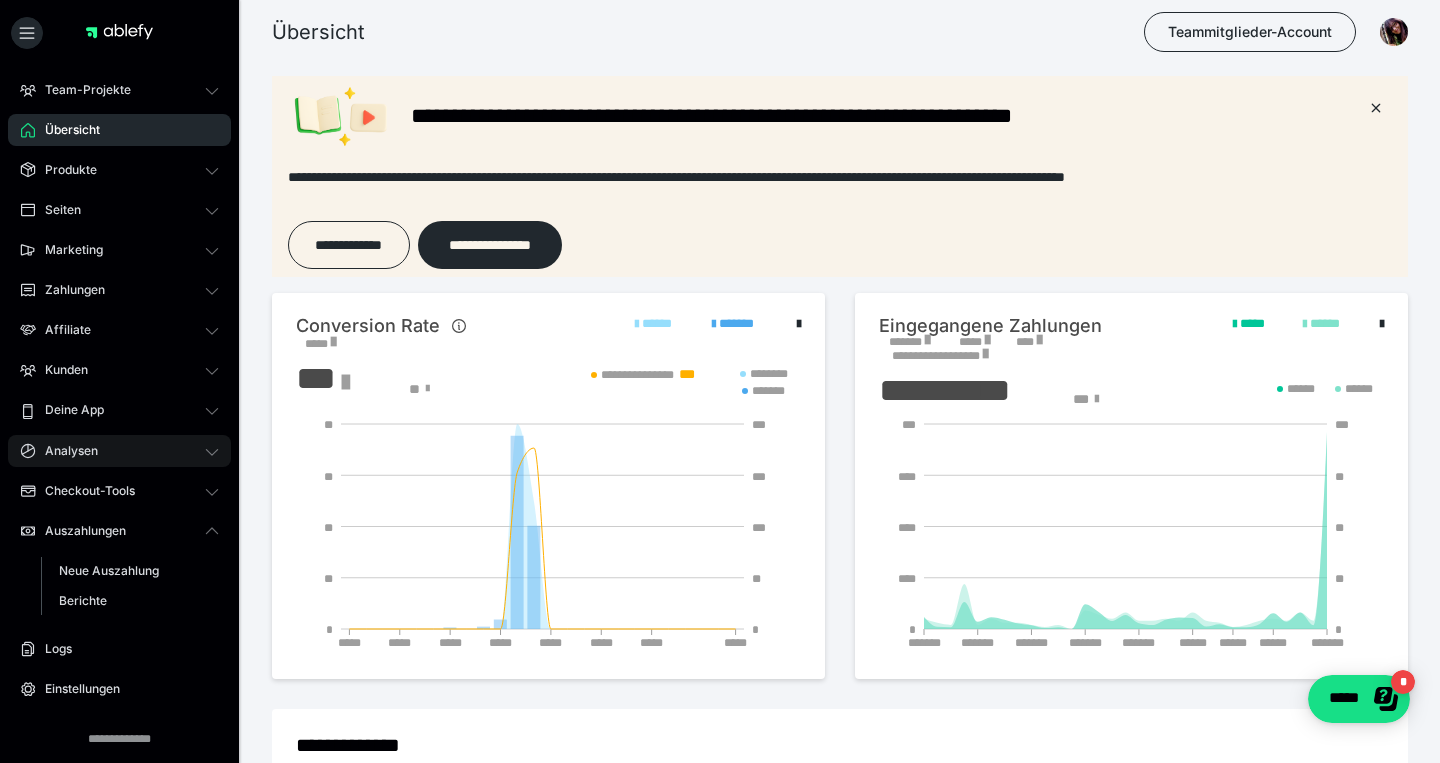 click on "Analysen" at bounding box center [119, 451] 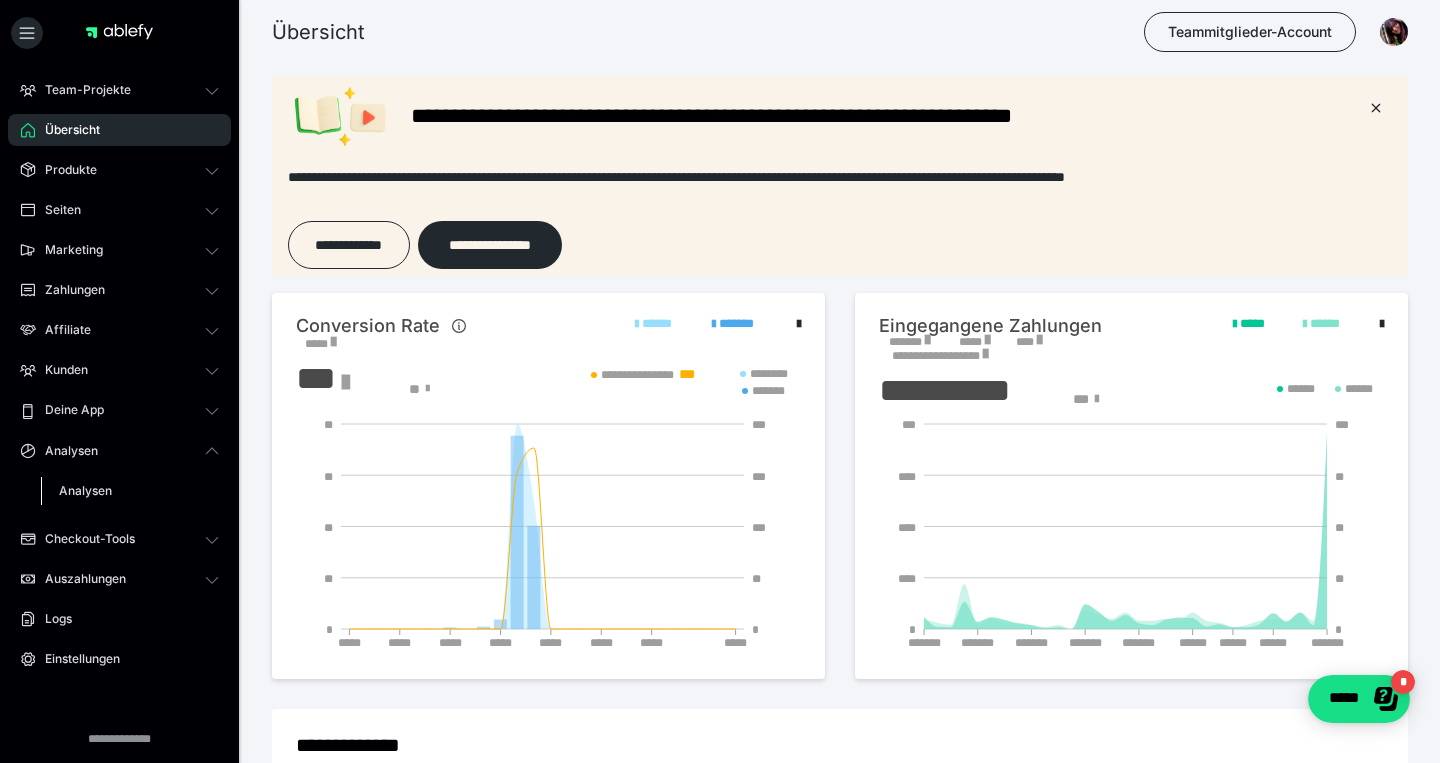 click on "Analysen" at bounding box center (130, 491) 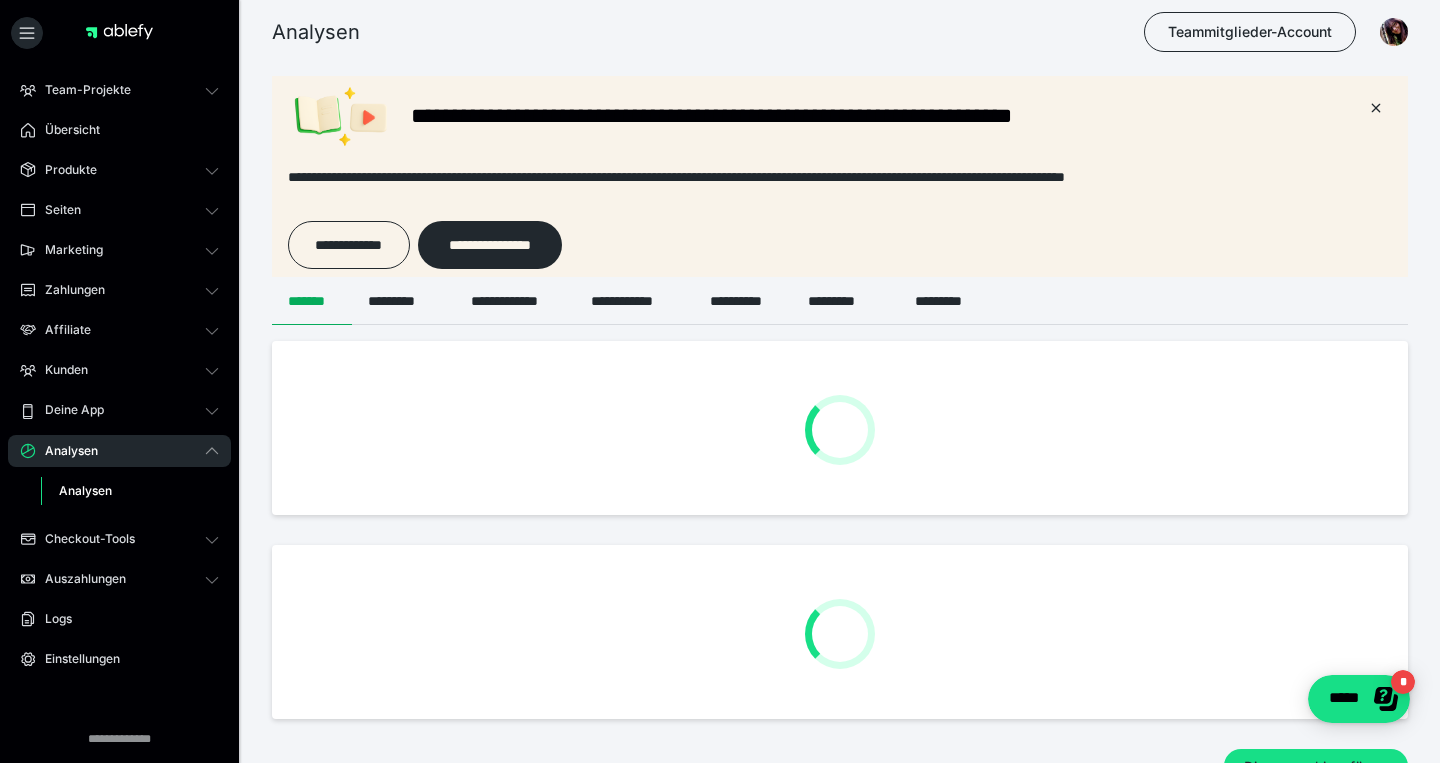 scroll, scrollTop: 0, scrollLeft: 0, axis: both 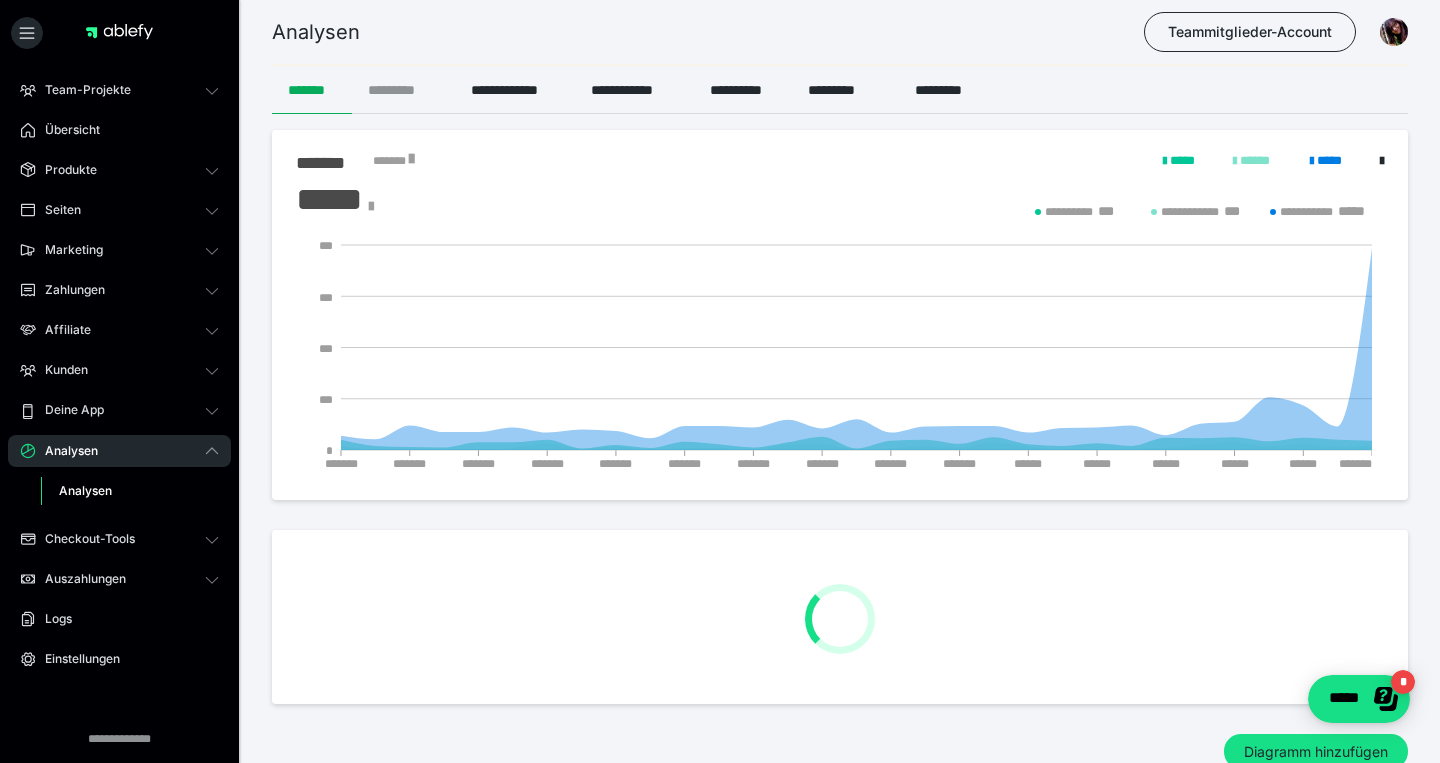 click on "*********" at bounding box center [403, 90] 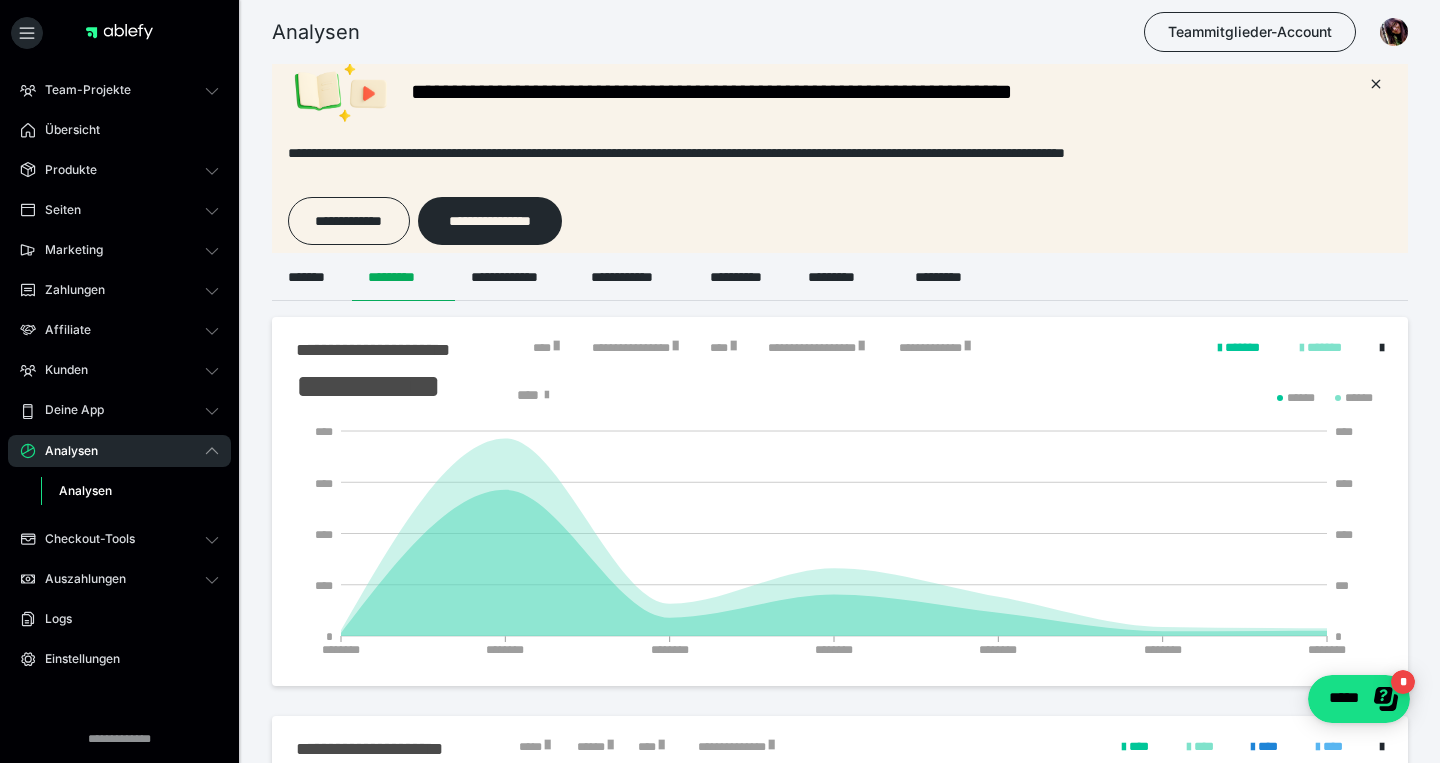 scroll, scrollTop: 0, scrollLeft: 0, axis: both 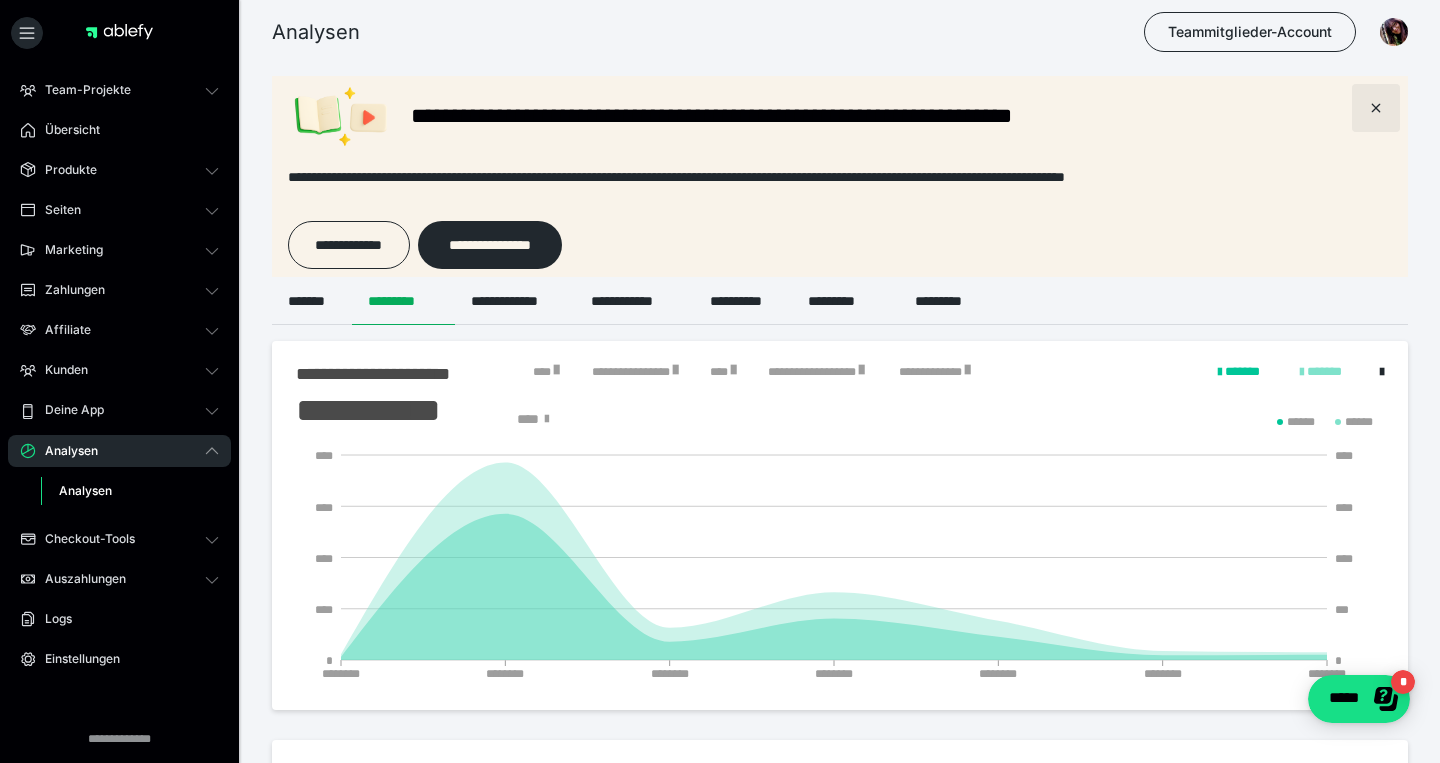 click 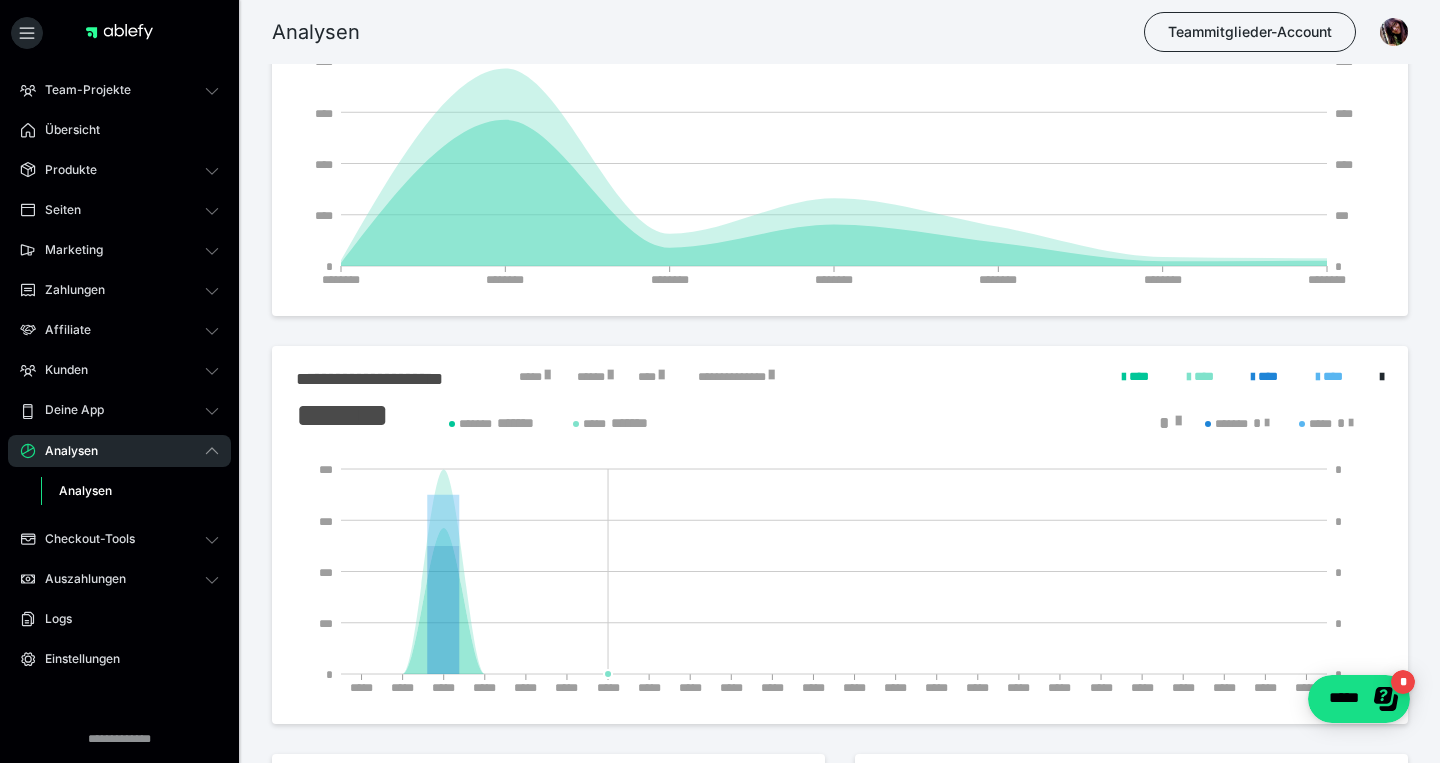 scroll, scrollTop: 0, scrollLeft: 0, axis: both 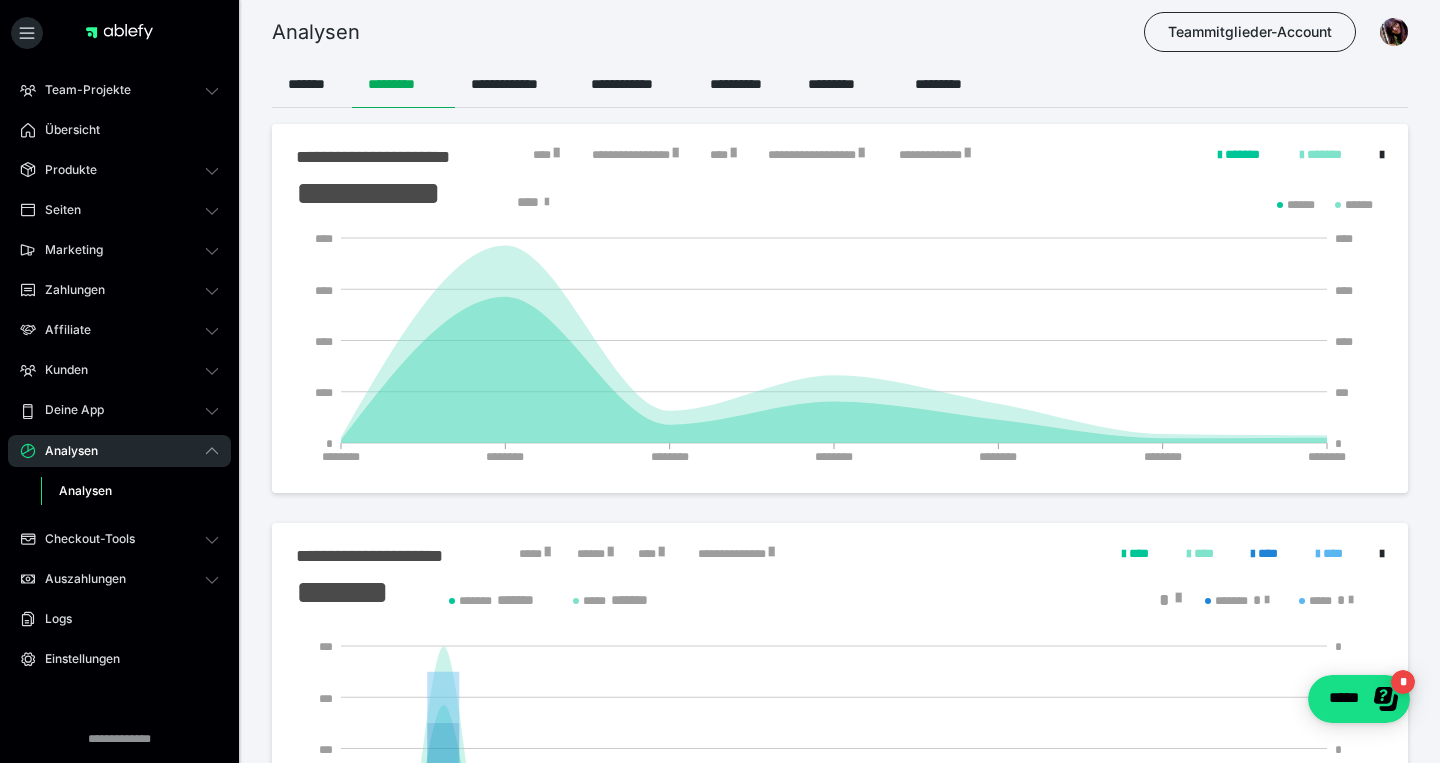 click at bounding box center [556, 153] 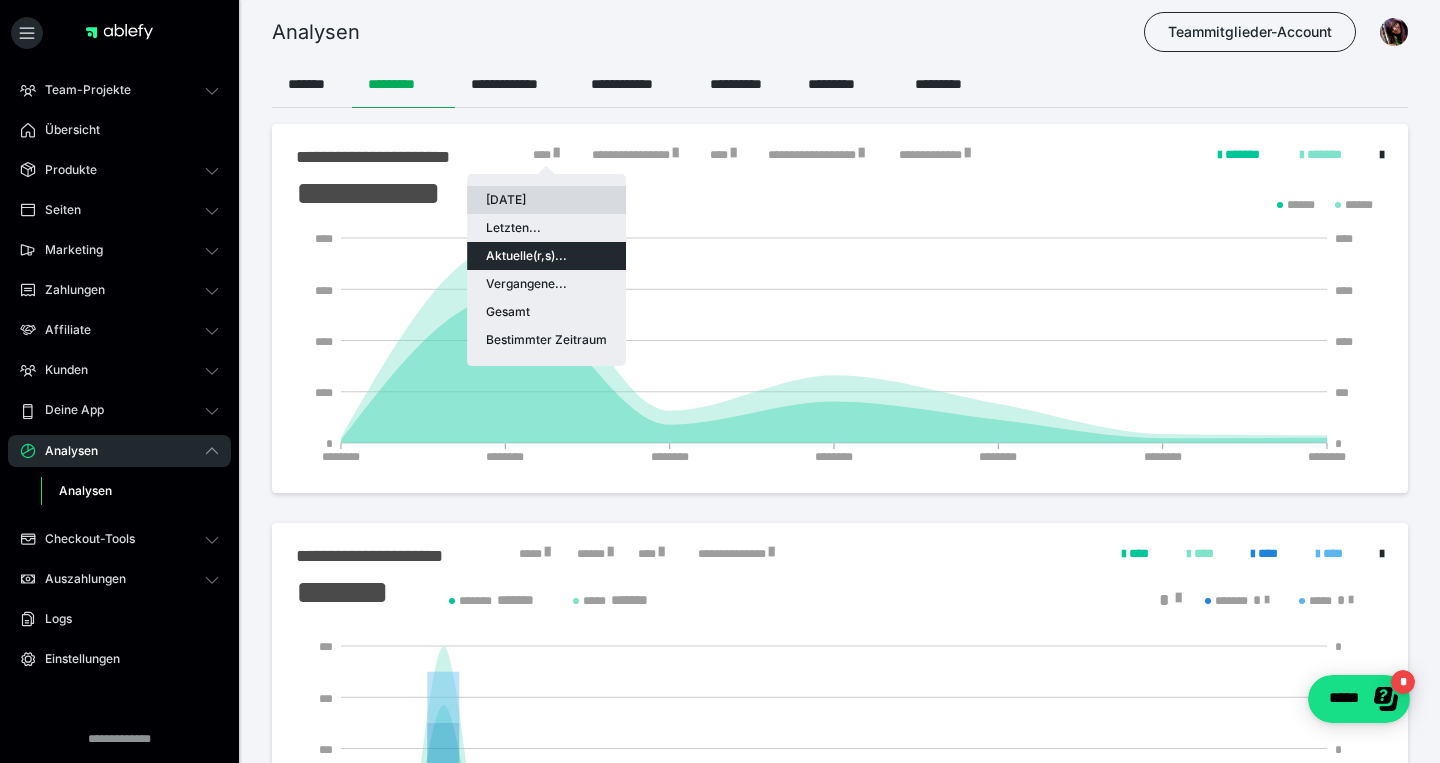 click on "Heute" at bounding box center [546, 200] 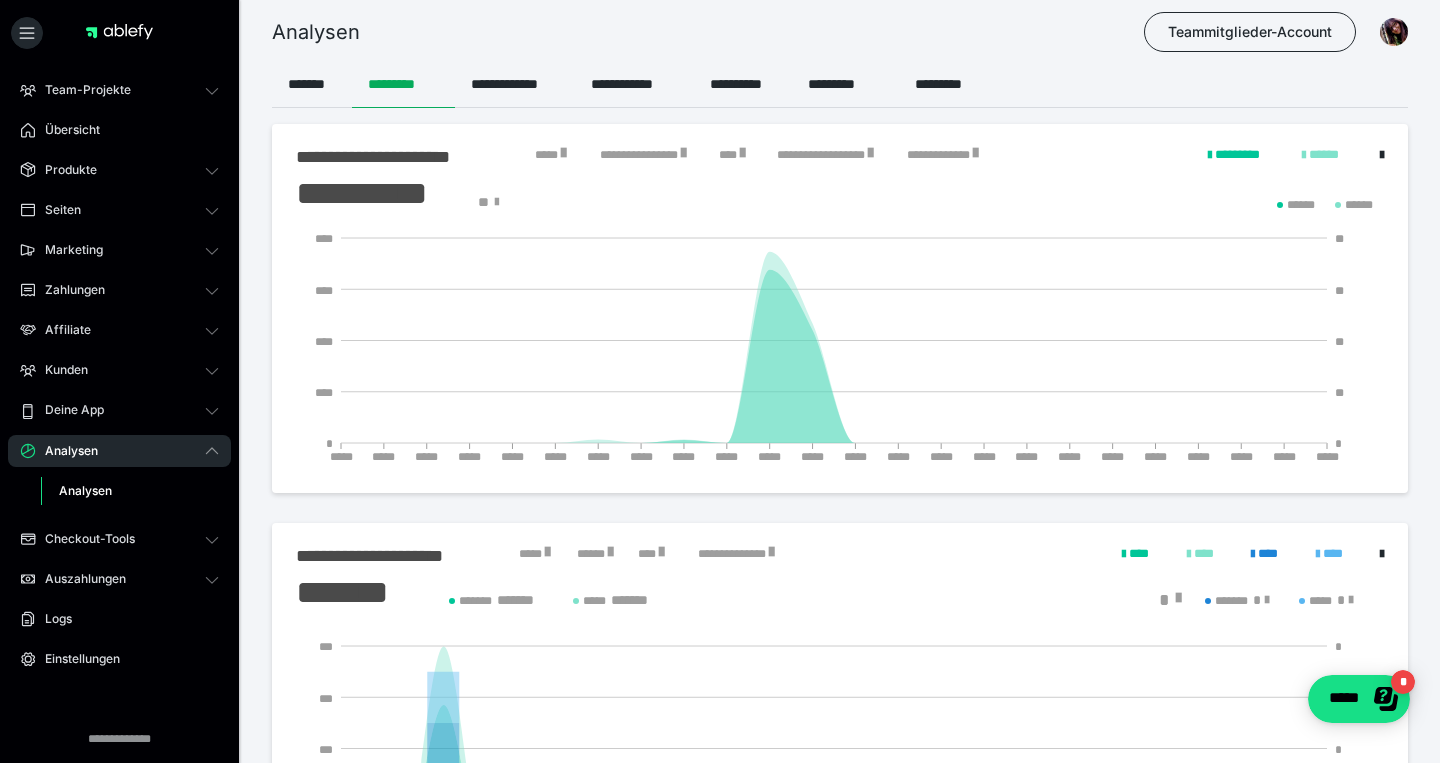 click on "**********" at bounding box center [943, 157] 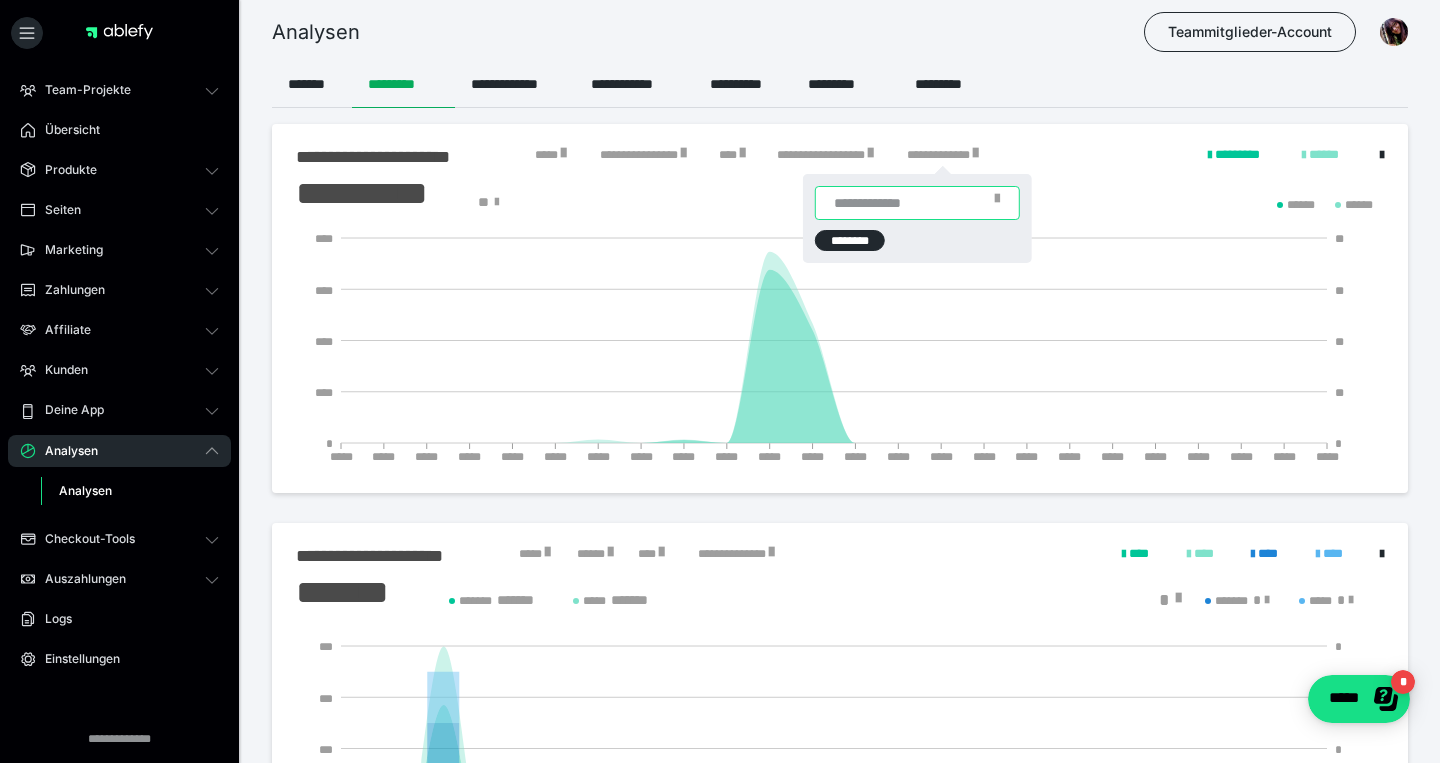 click at bounding box center [917, 203] 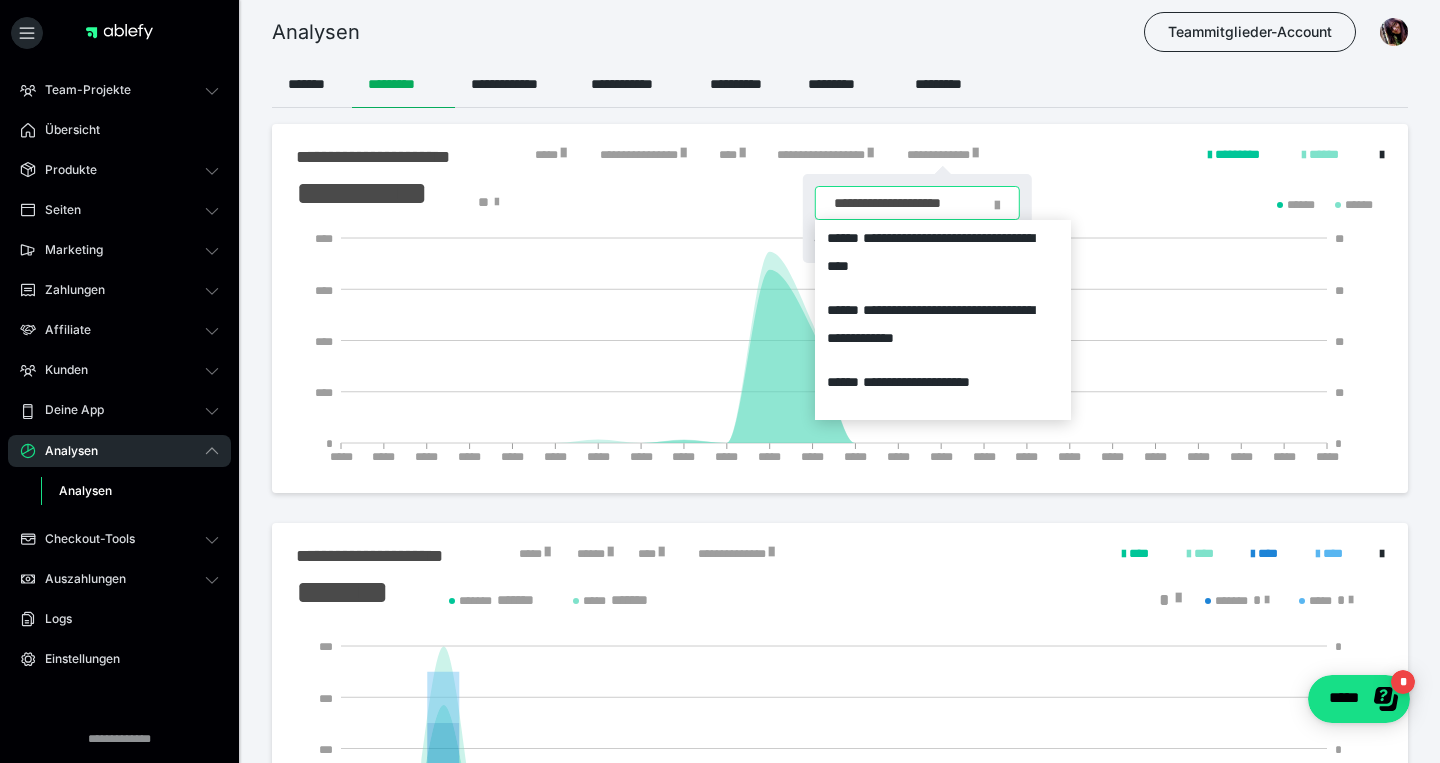 scroll, scrollTop: 104, scrollLeft: 0, axis: vertical 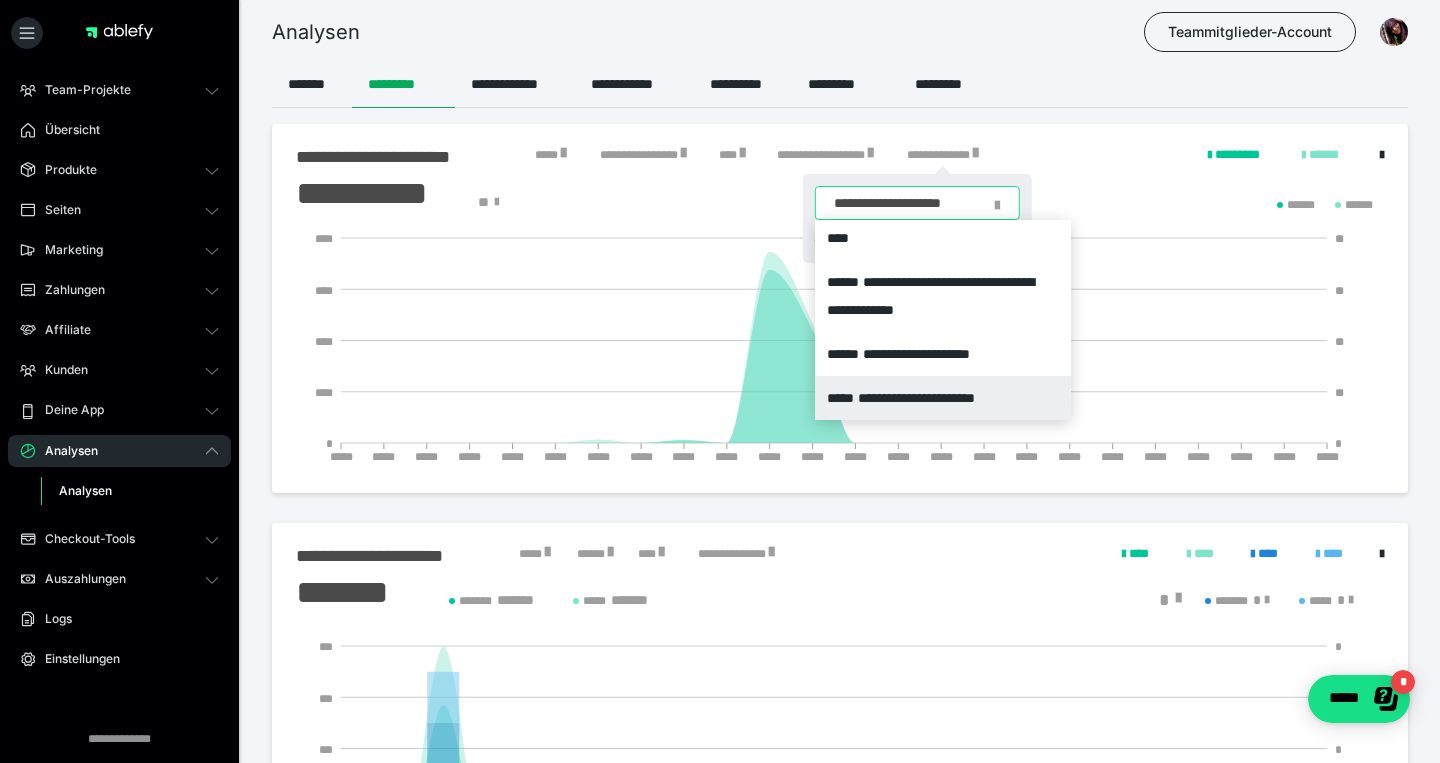 type on "**********" 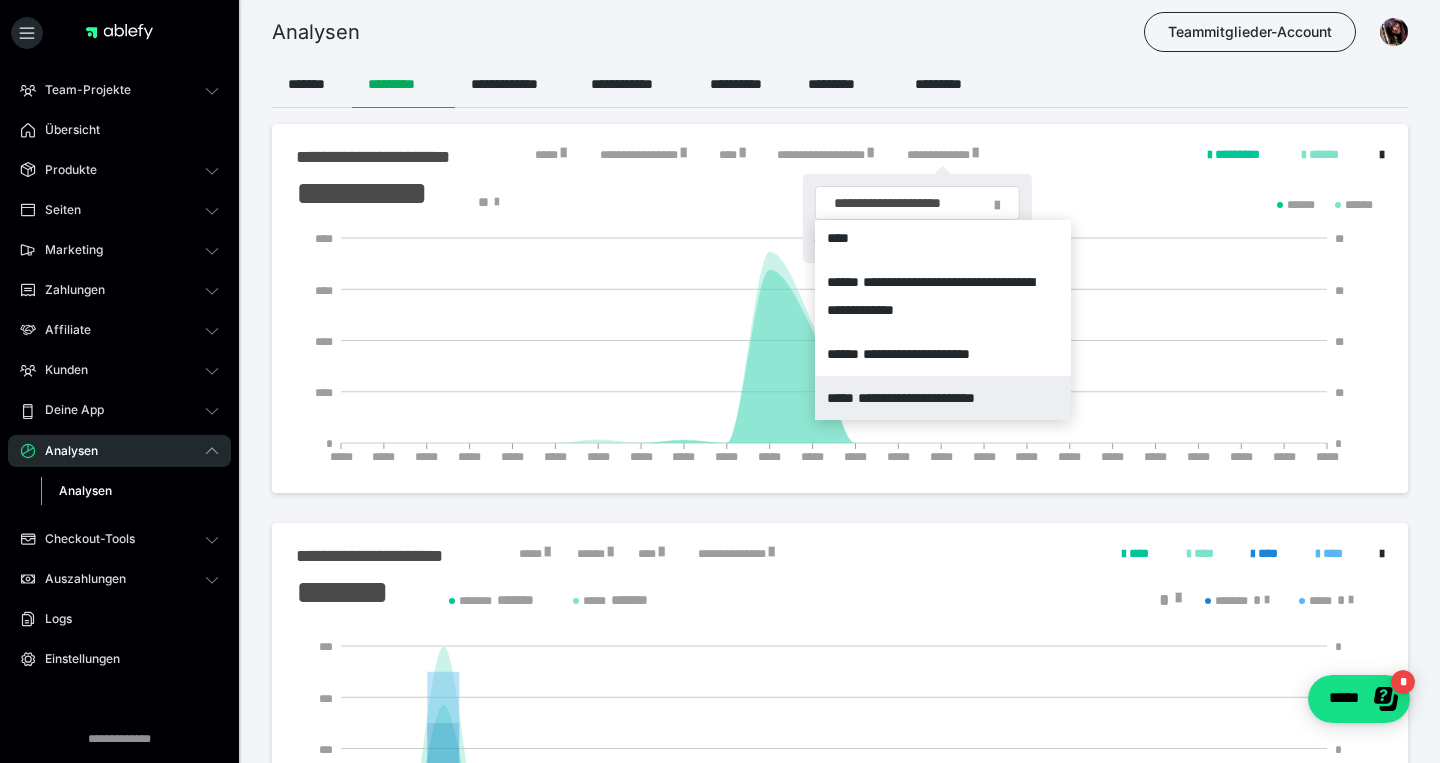 click on "**********" at bounding box center [943, 398] 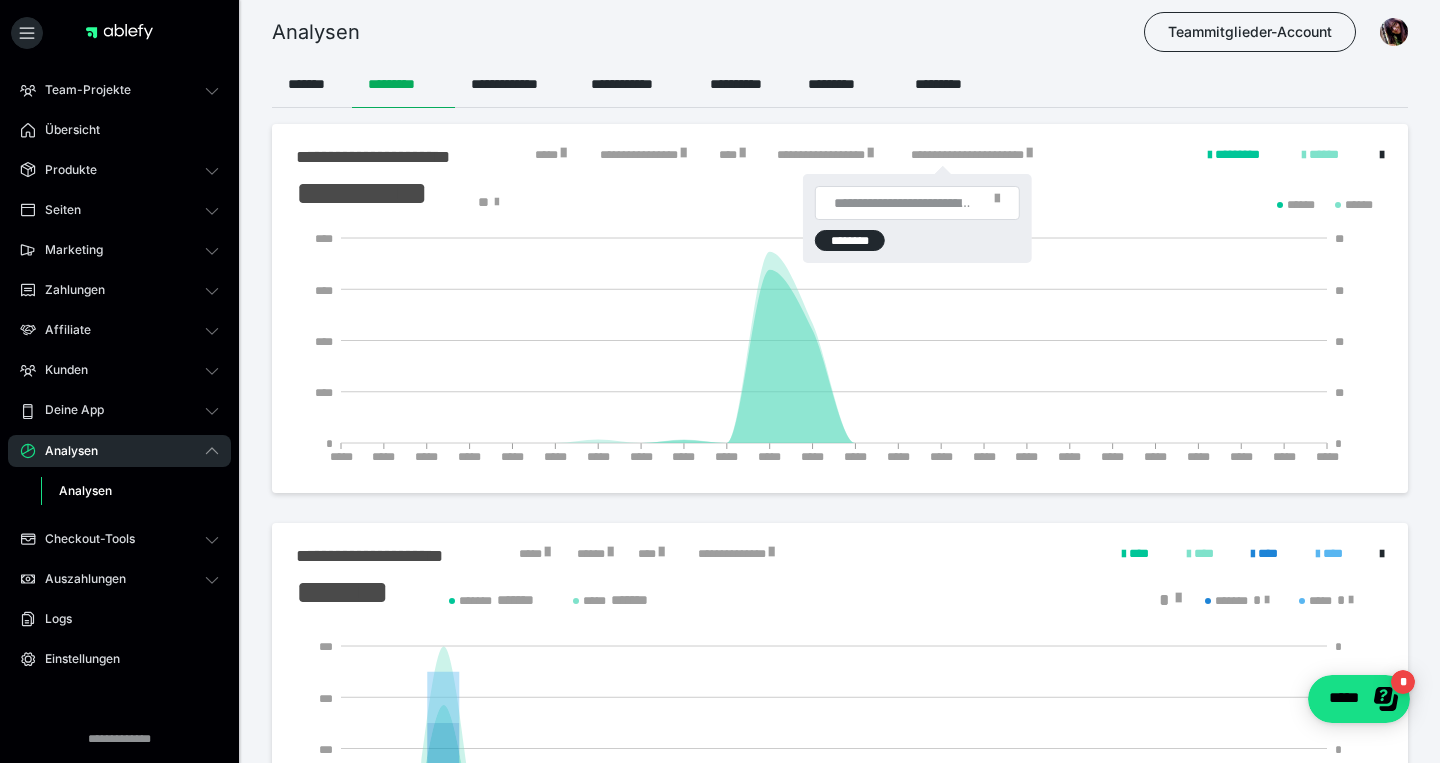 click on "********" at bounding box center (850, 240) 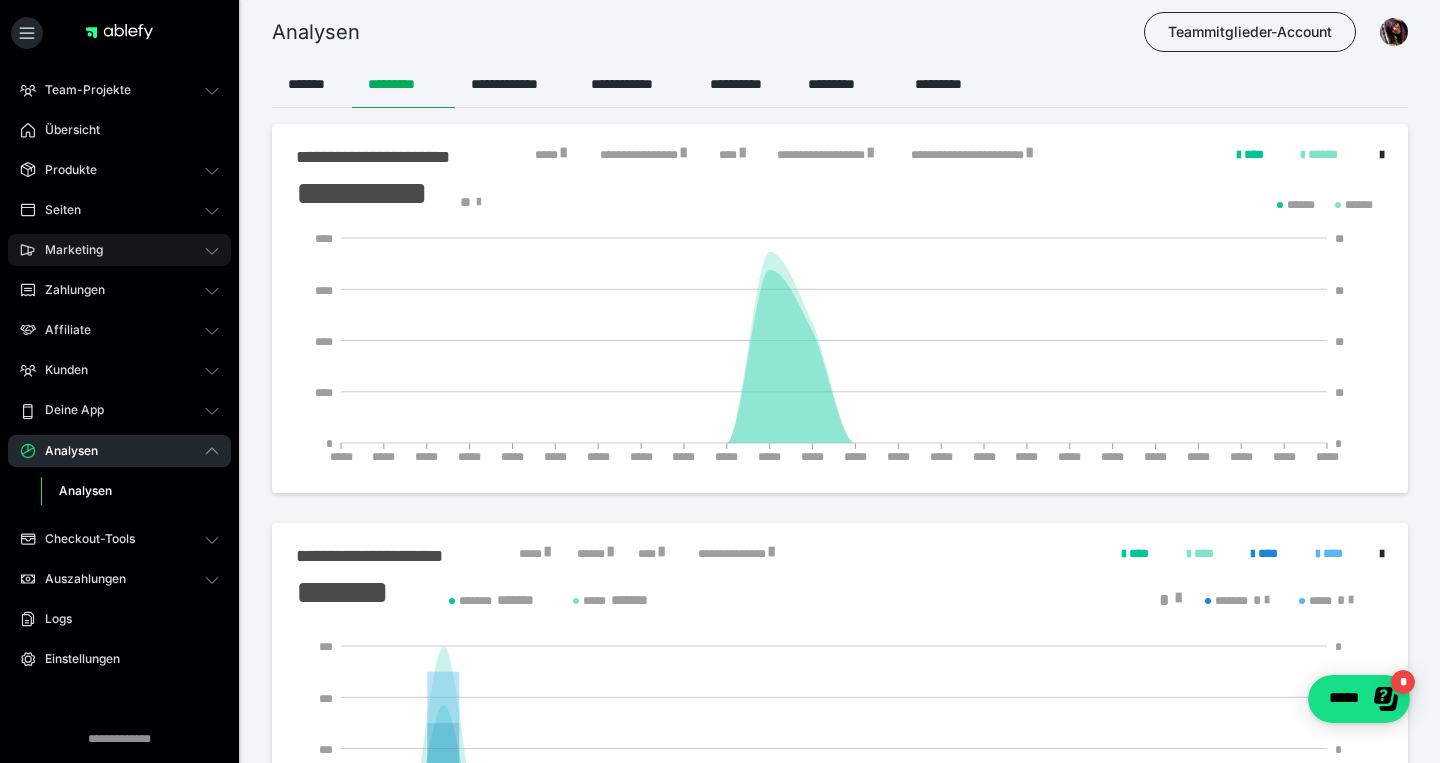 click on "Marketing" at bounding box center (119, 250) 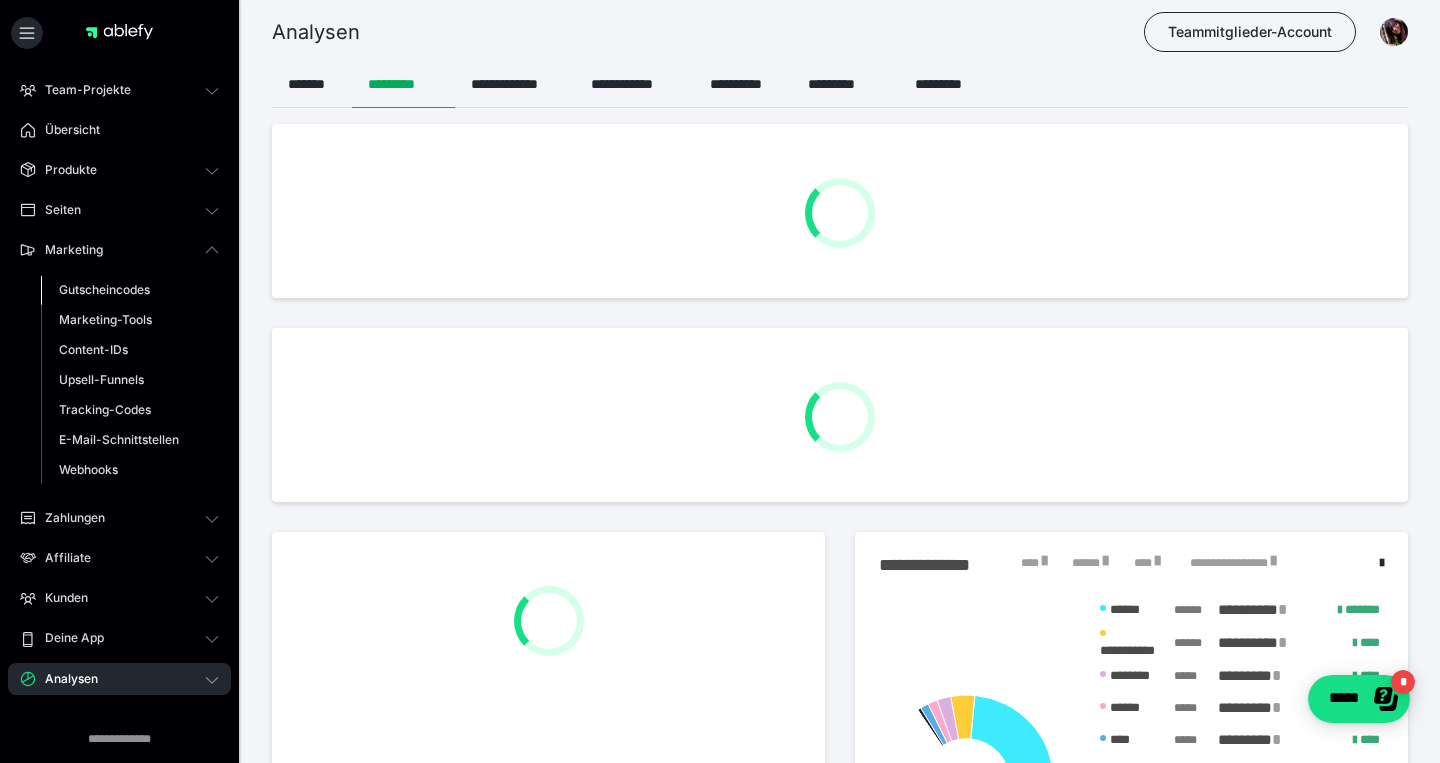 click on "Gutscheincodes" at bounding box center (104, 289) 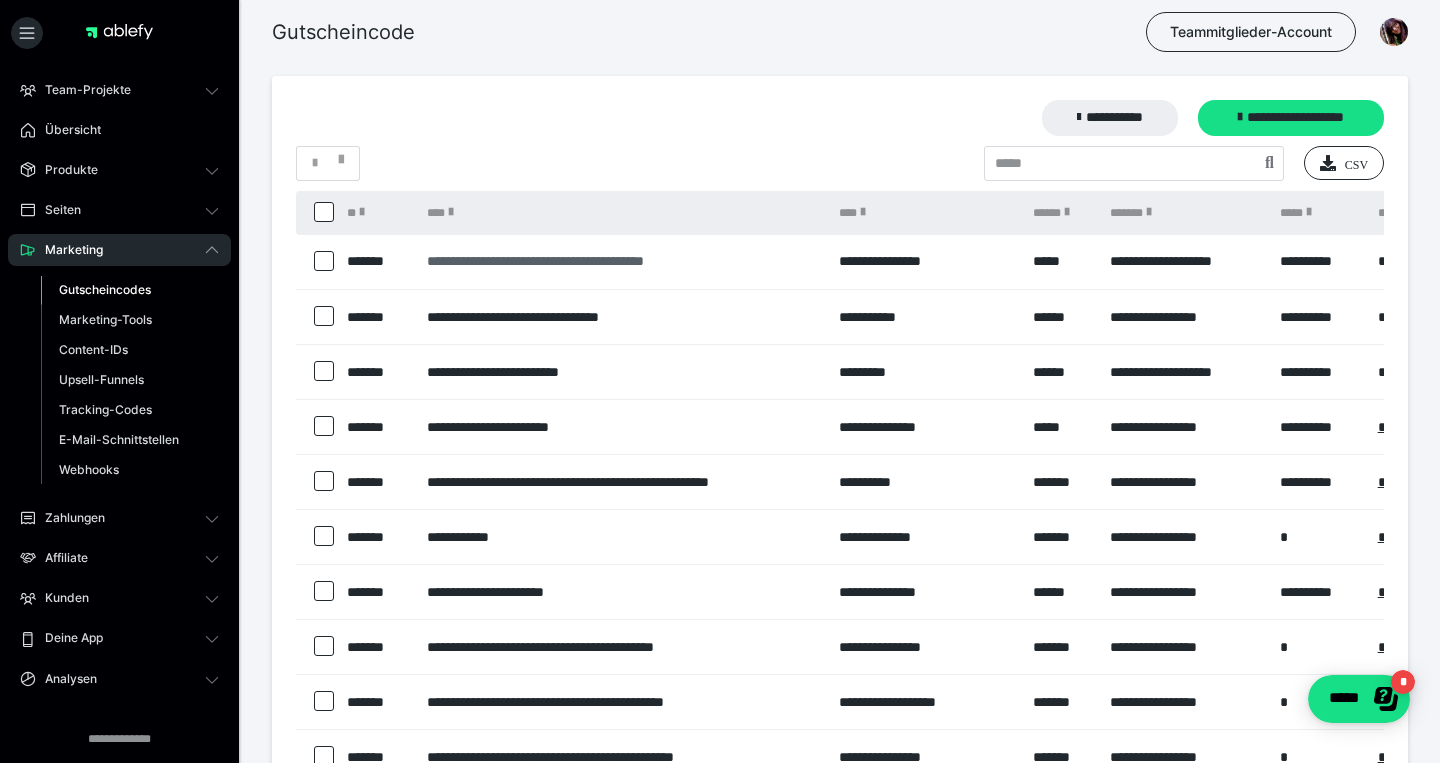 scroll, scrollTop: 0, scrollLeft: 0, axis: both 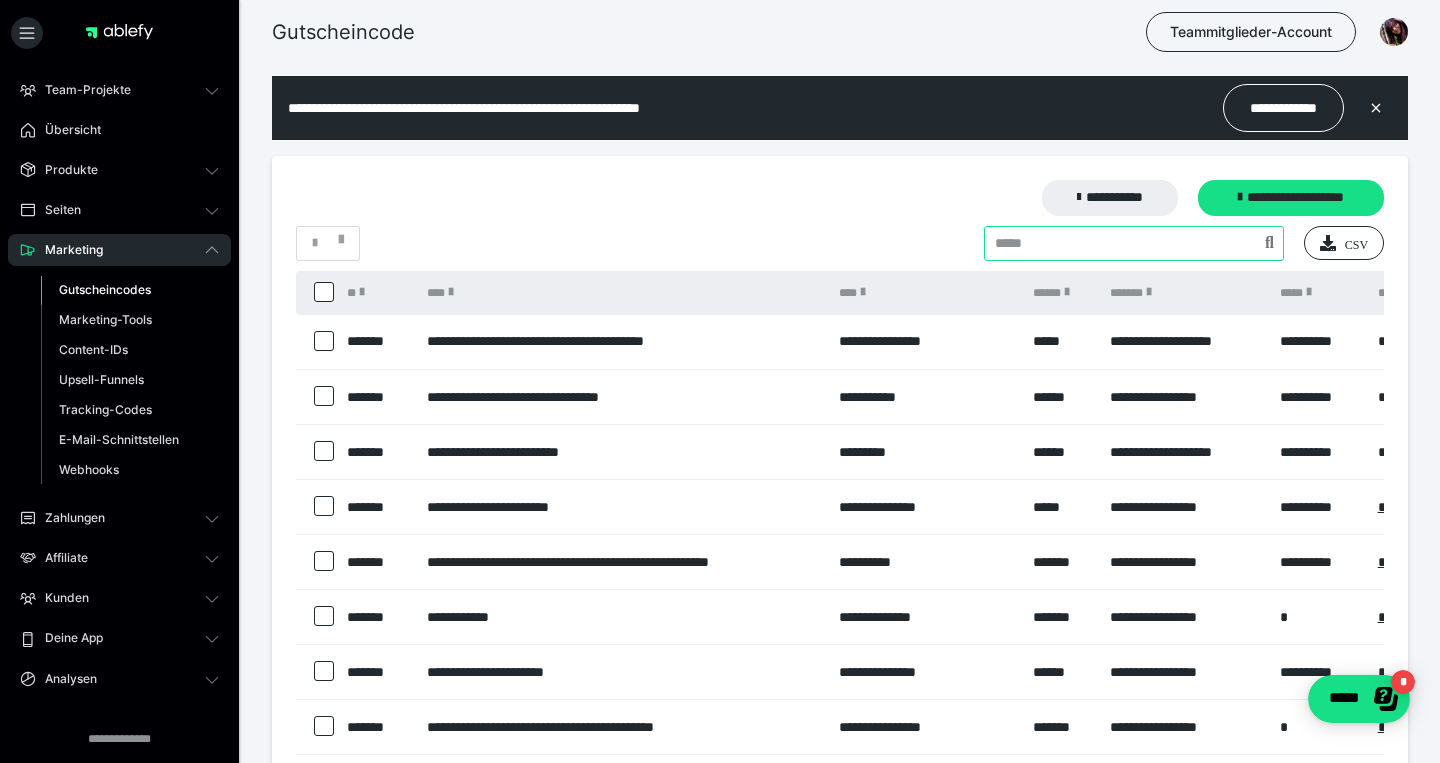 click at bounding box center [1134, 243] 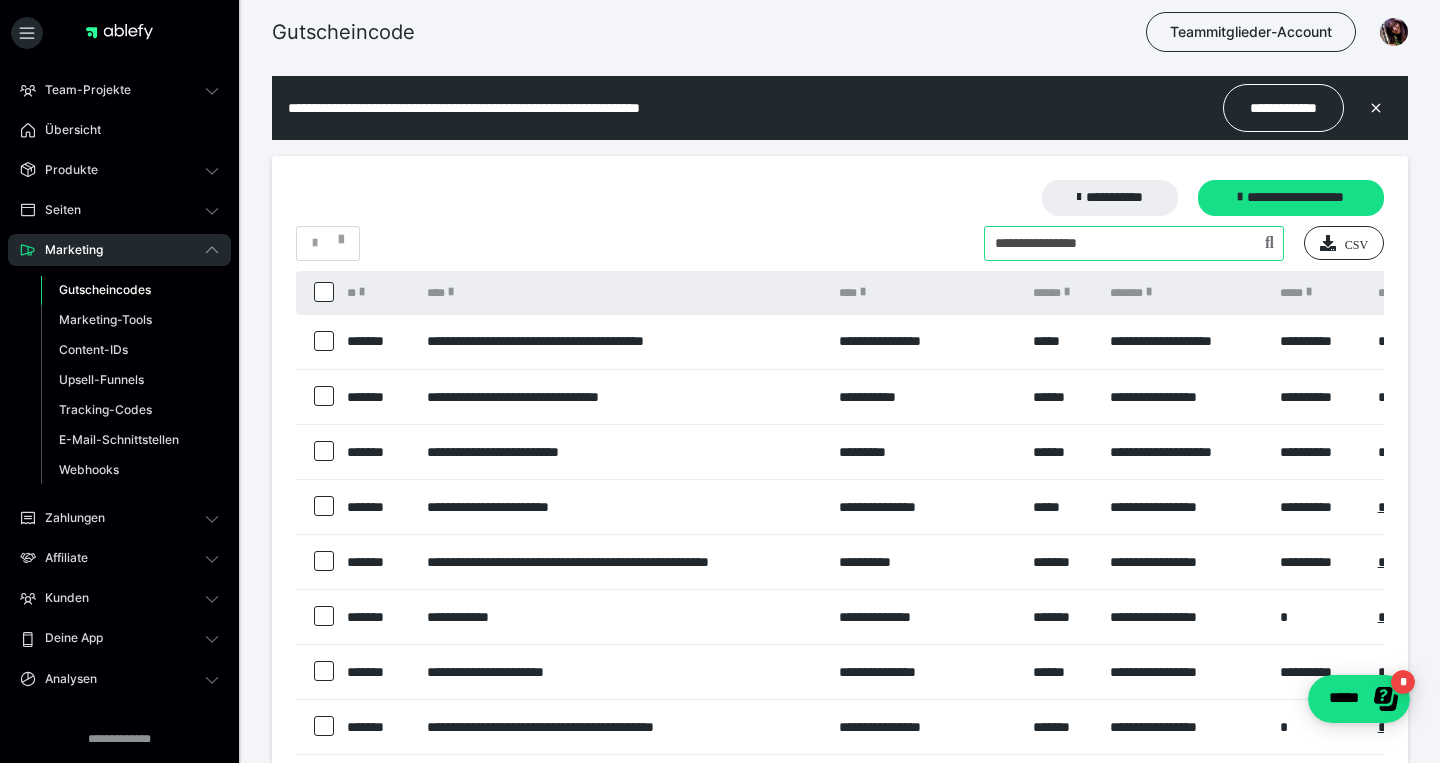 type on "**********" 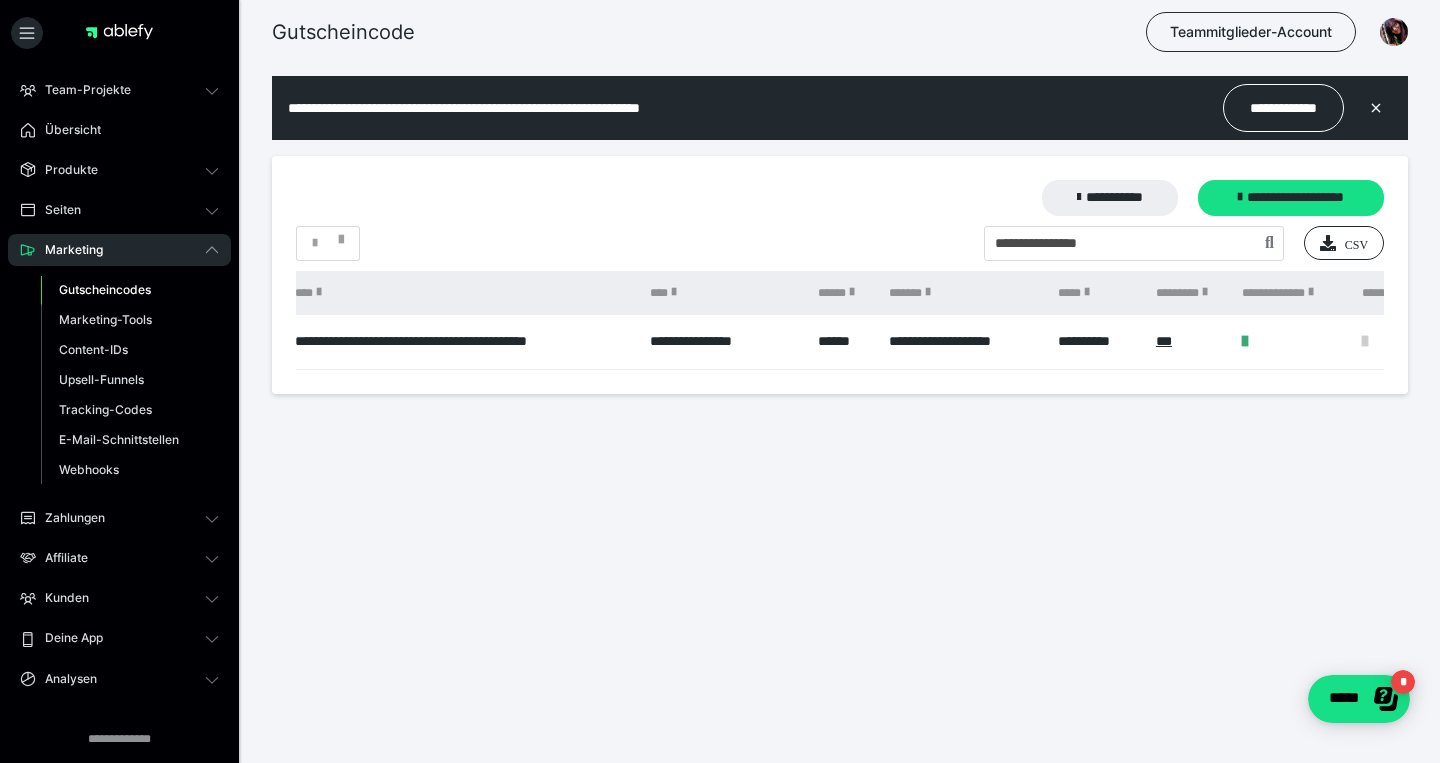 scroll, scrollTop: 0, scrollLeft: 0, axis: both 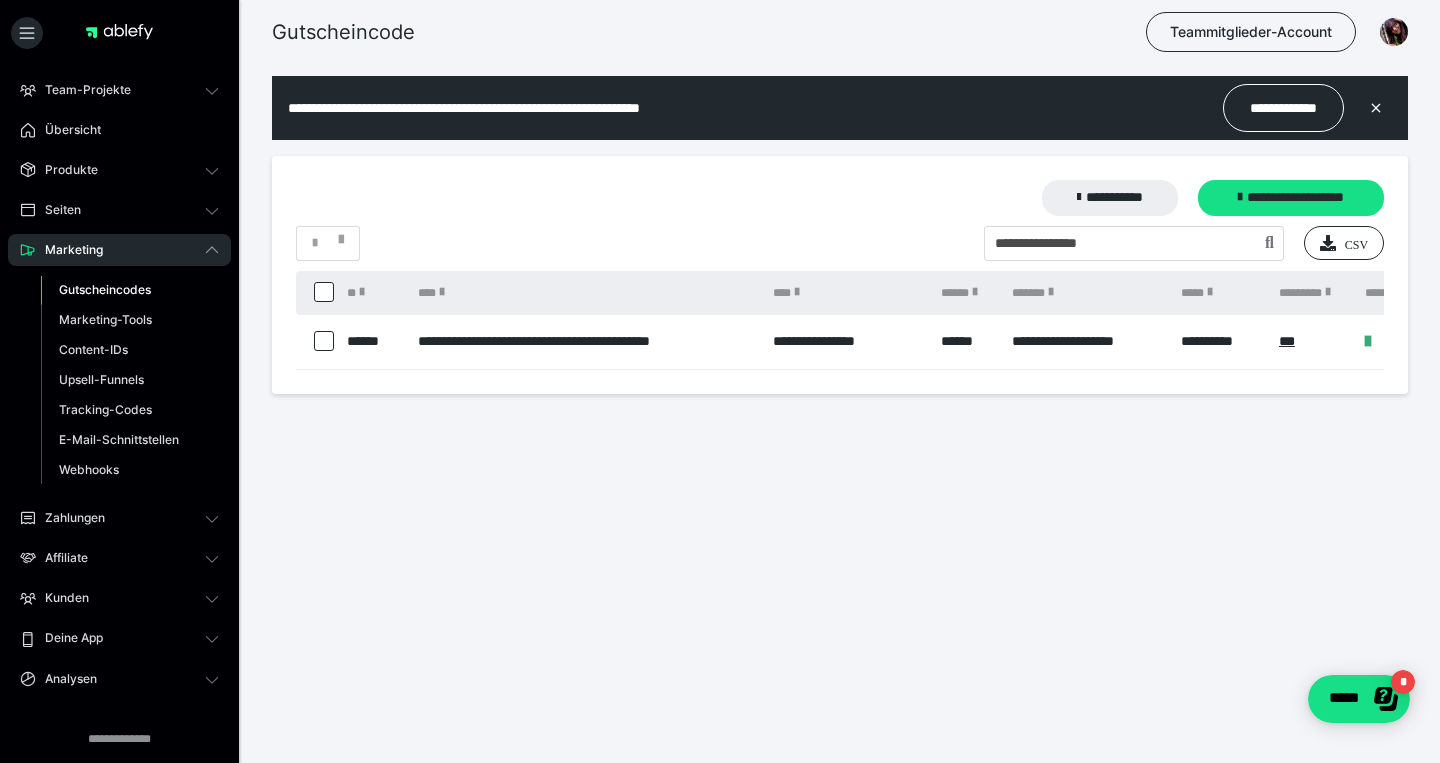 click on "**********" at bounding box center [846, 342] 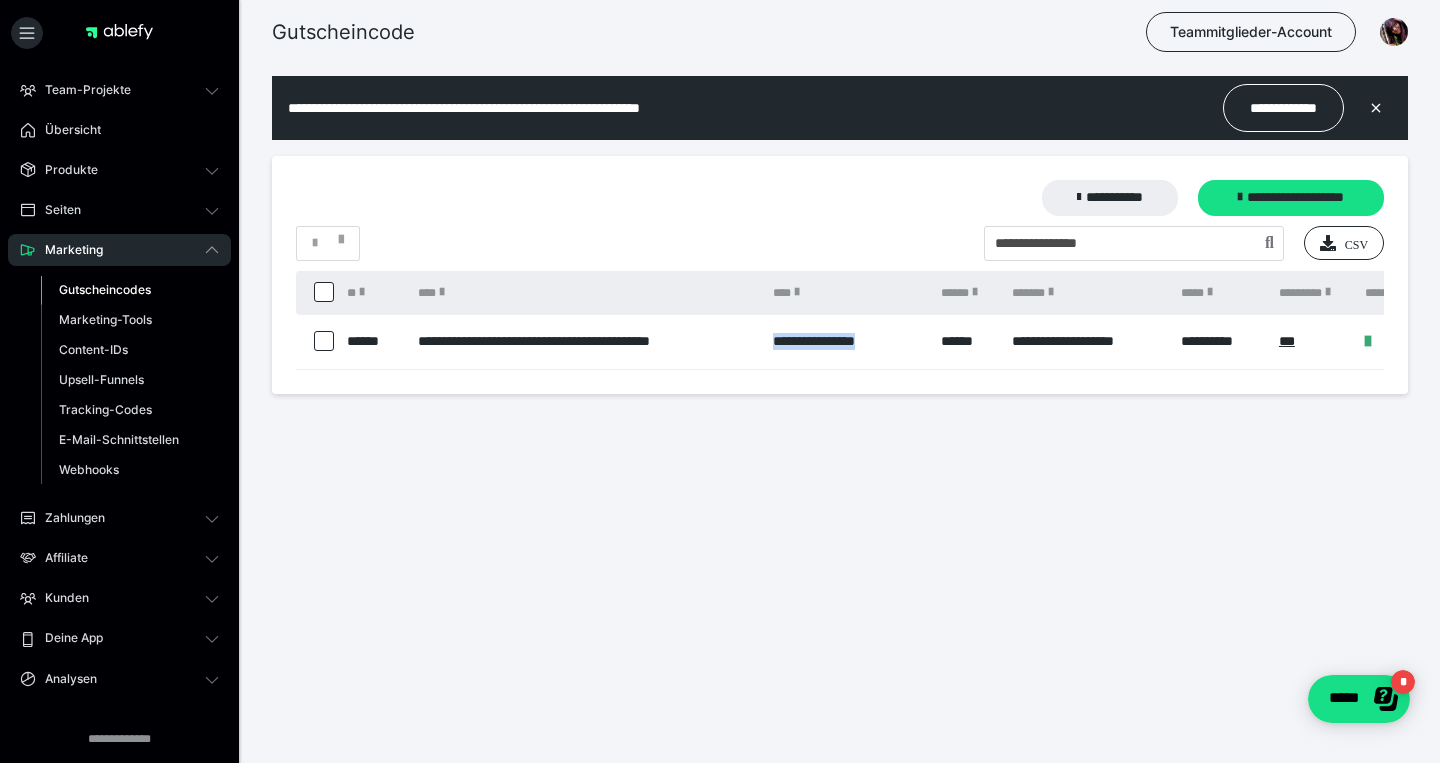 click on "**********" at bounding box center [846, 342] 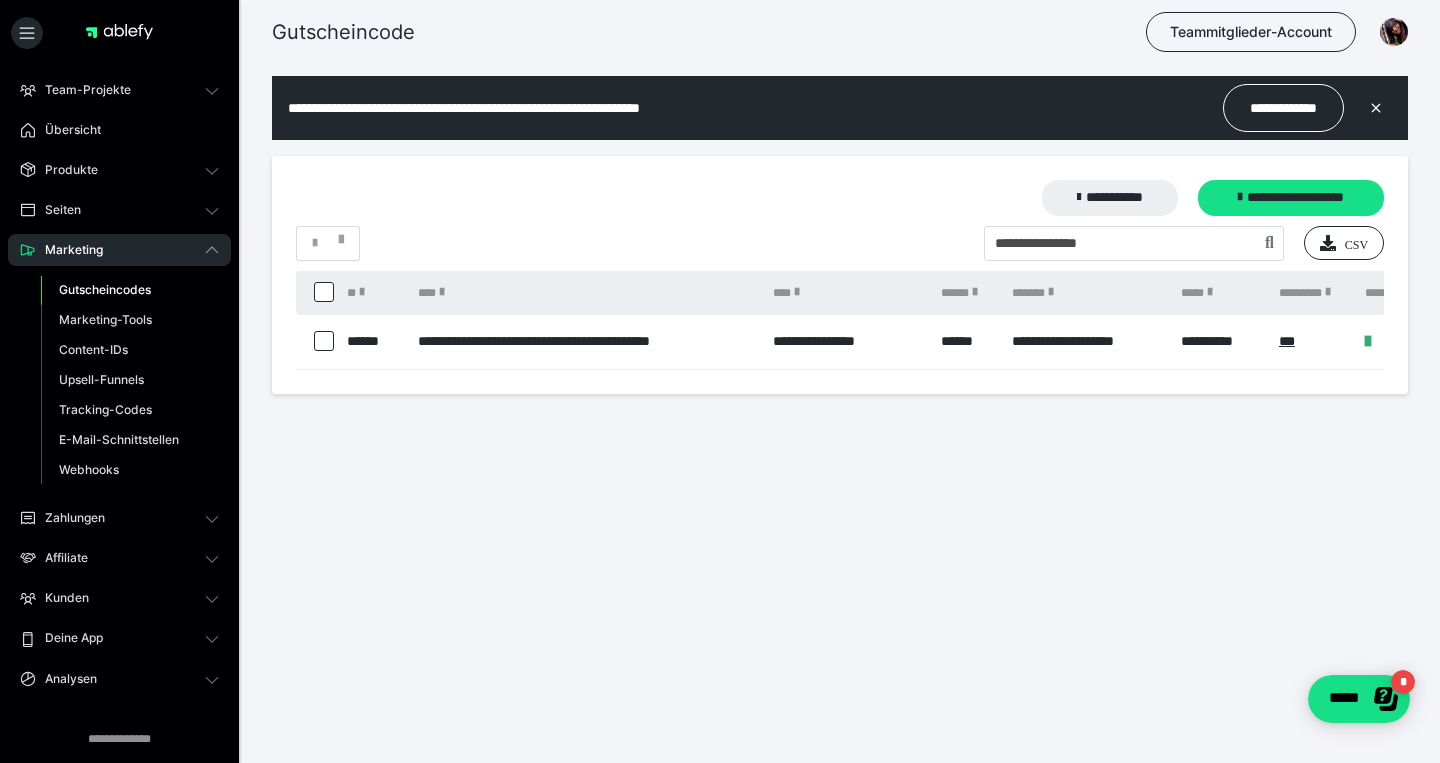 click on "**********" at bounding box center [846, 342] 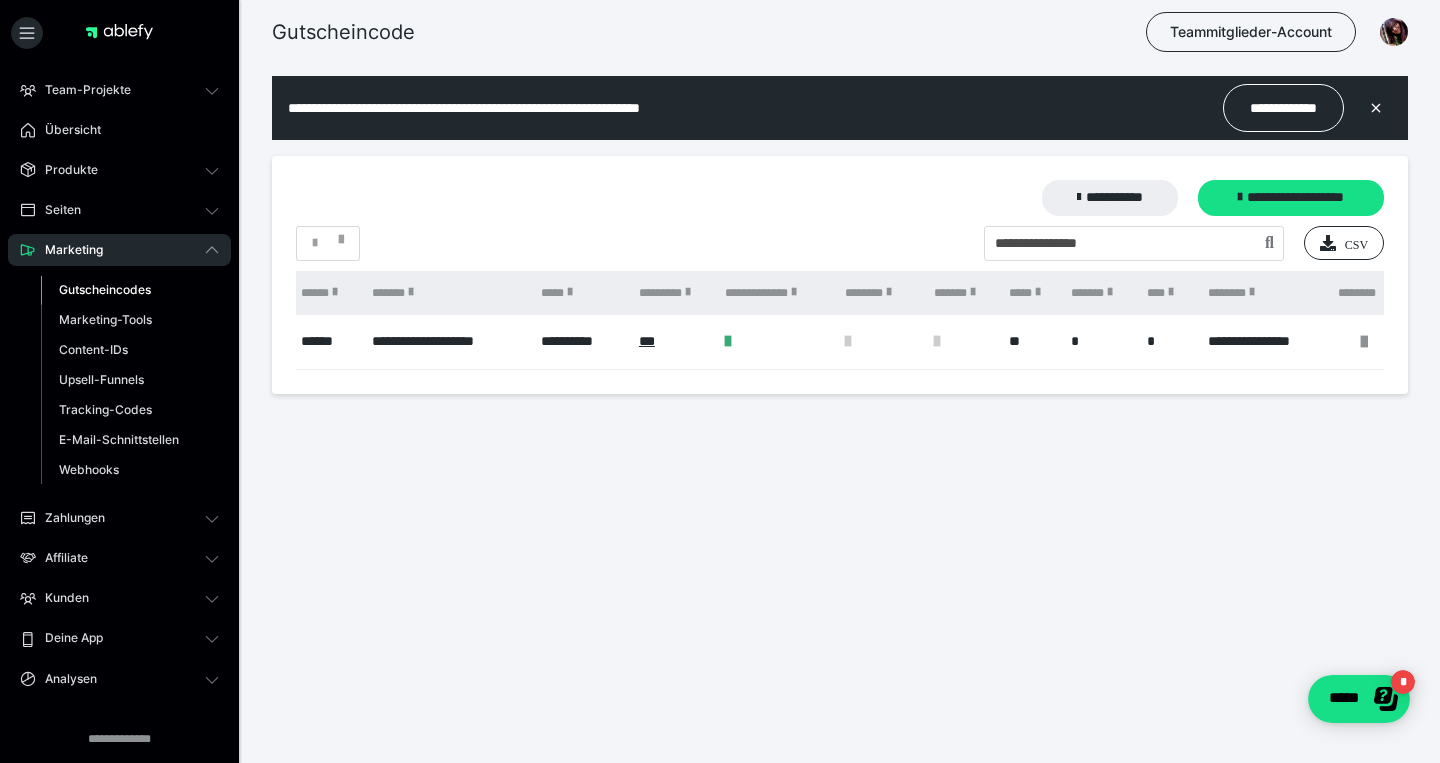scroll, scrollTop: 0, scrollLeft: 645, axis: horizontal 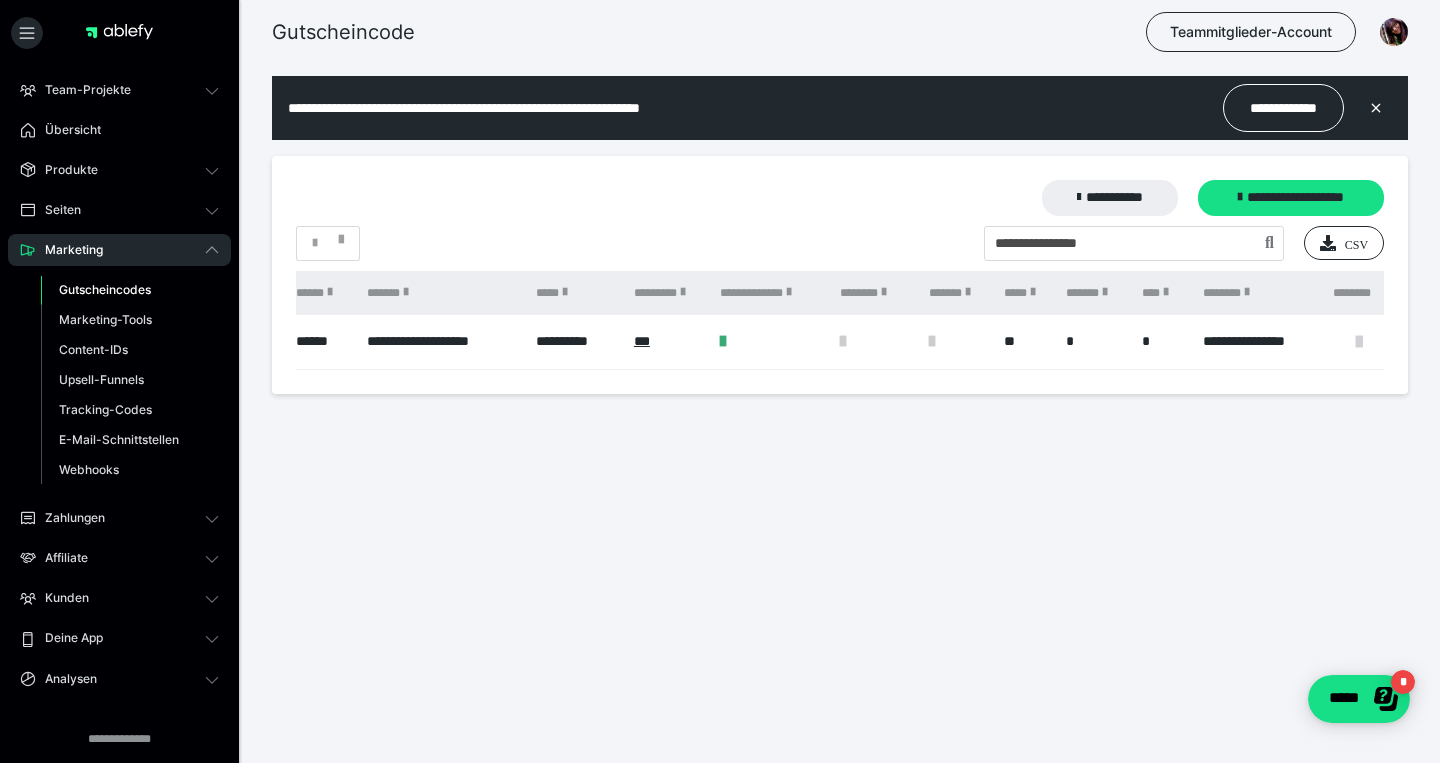 click at bounding box center [1359, 342] 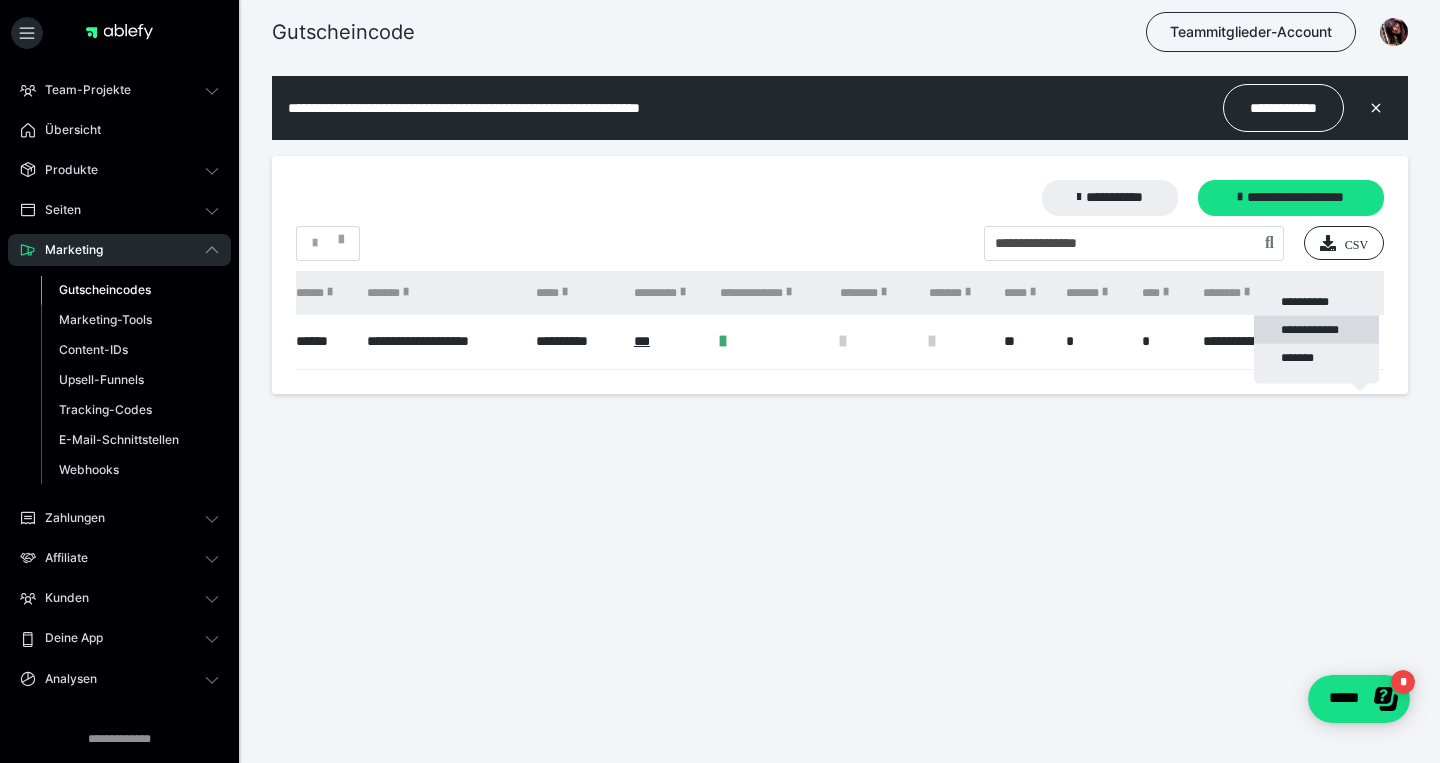 click on "**********" at bounding box center [1316, 330] 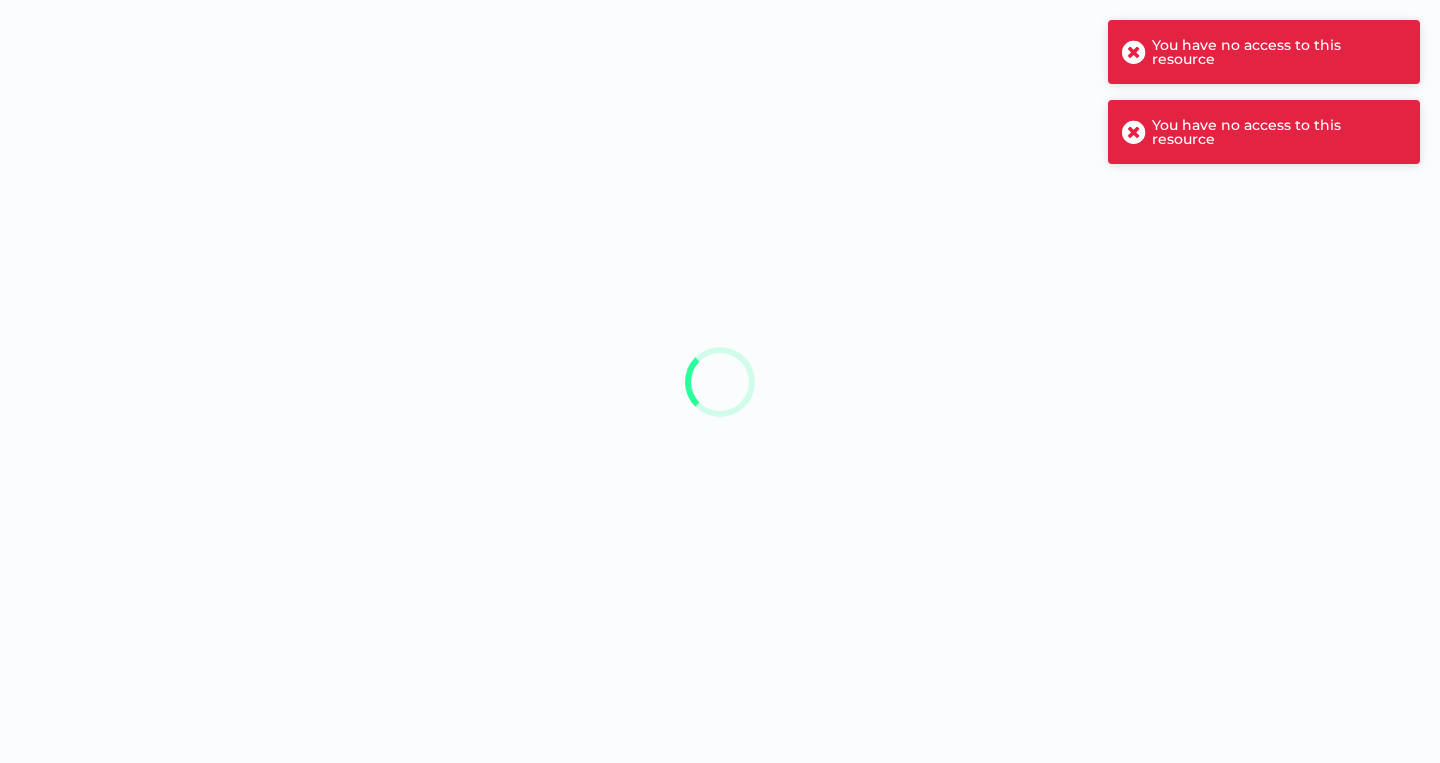 scroll, scrollTop: 0, scrollLeft: 0, axis: both 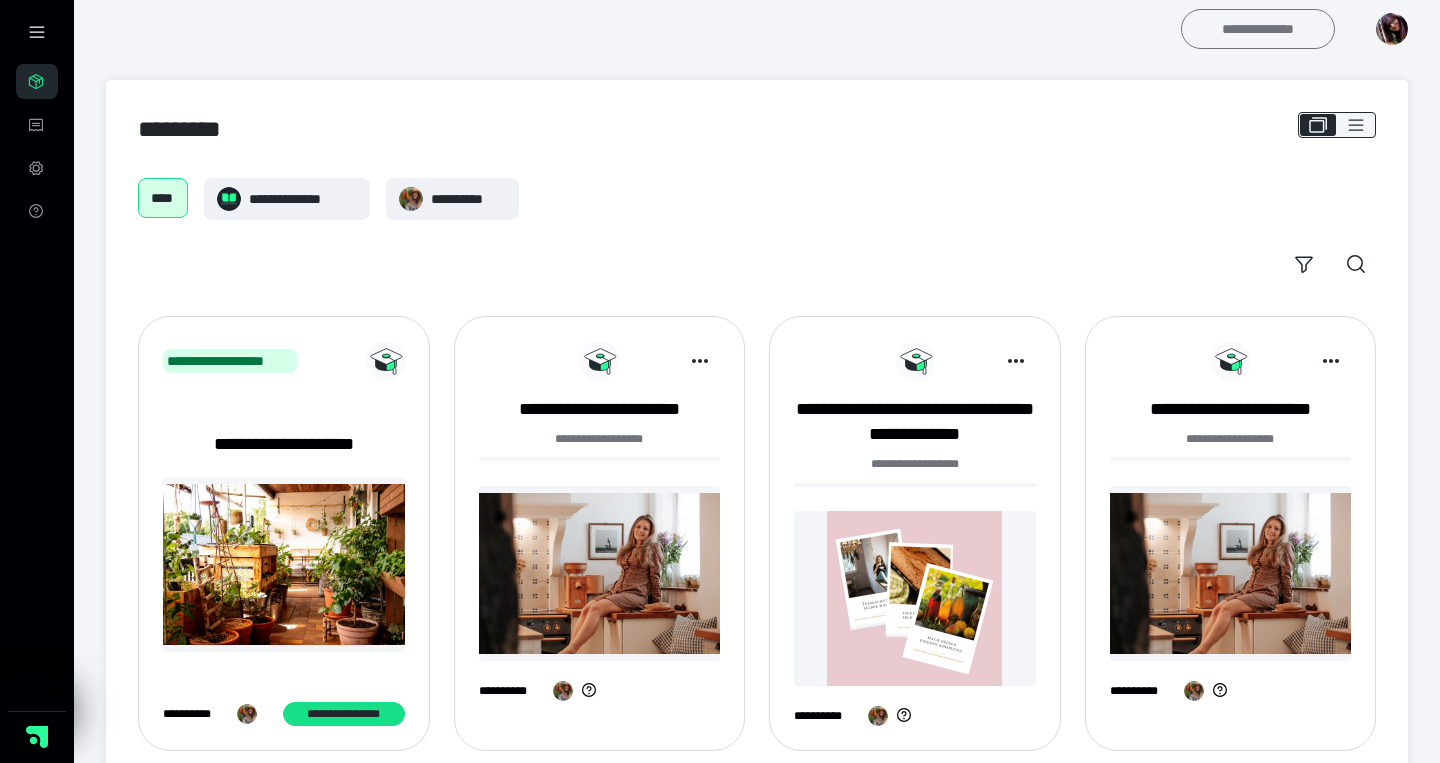 click on "**********" at bounding box center [1258, 29] 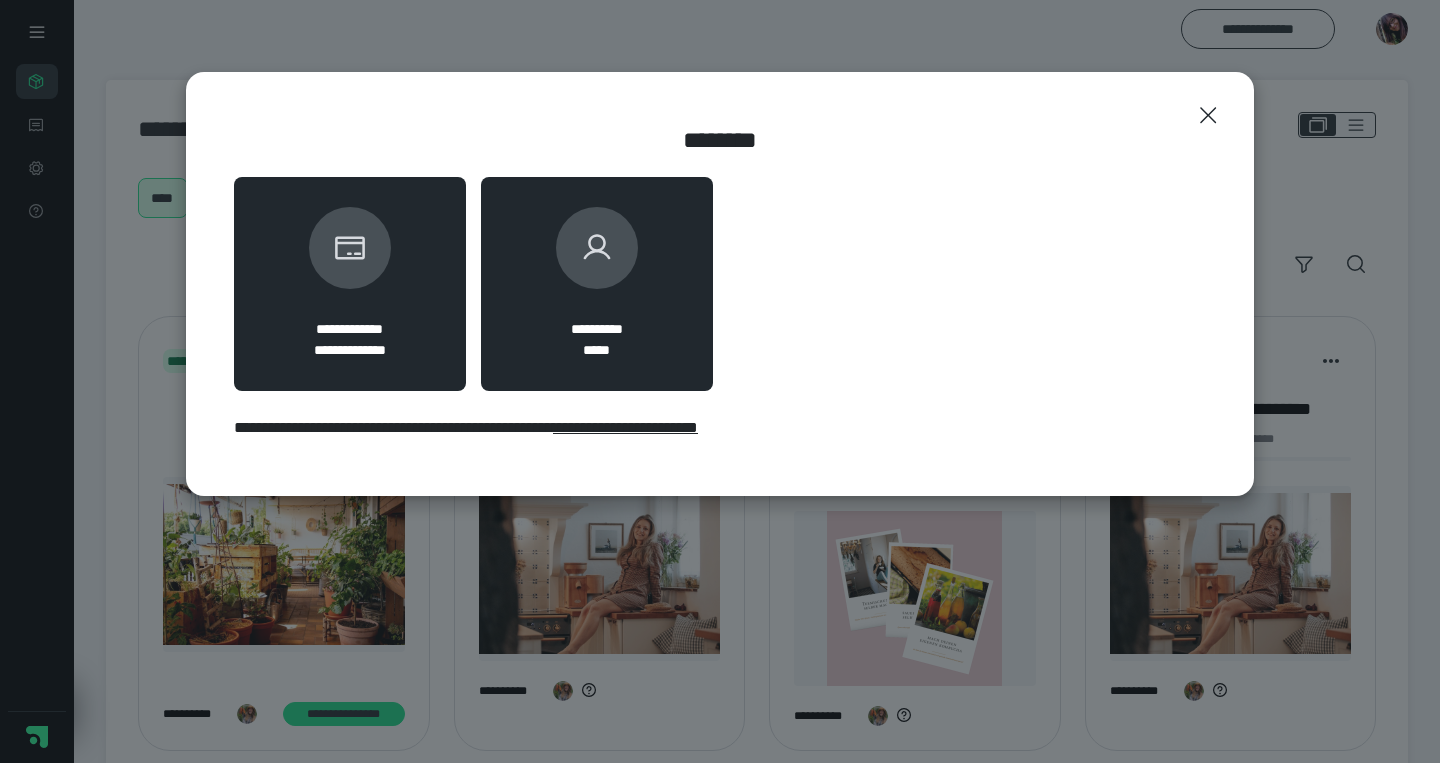 click on "**********" at bounding box center [597, 284] 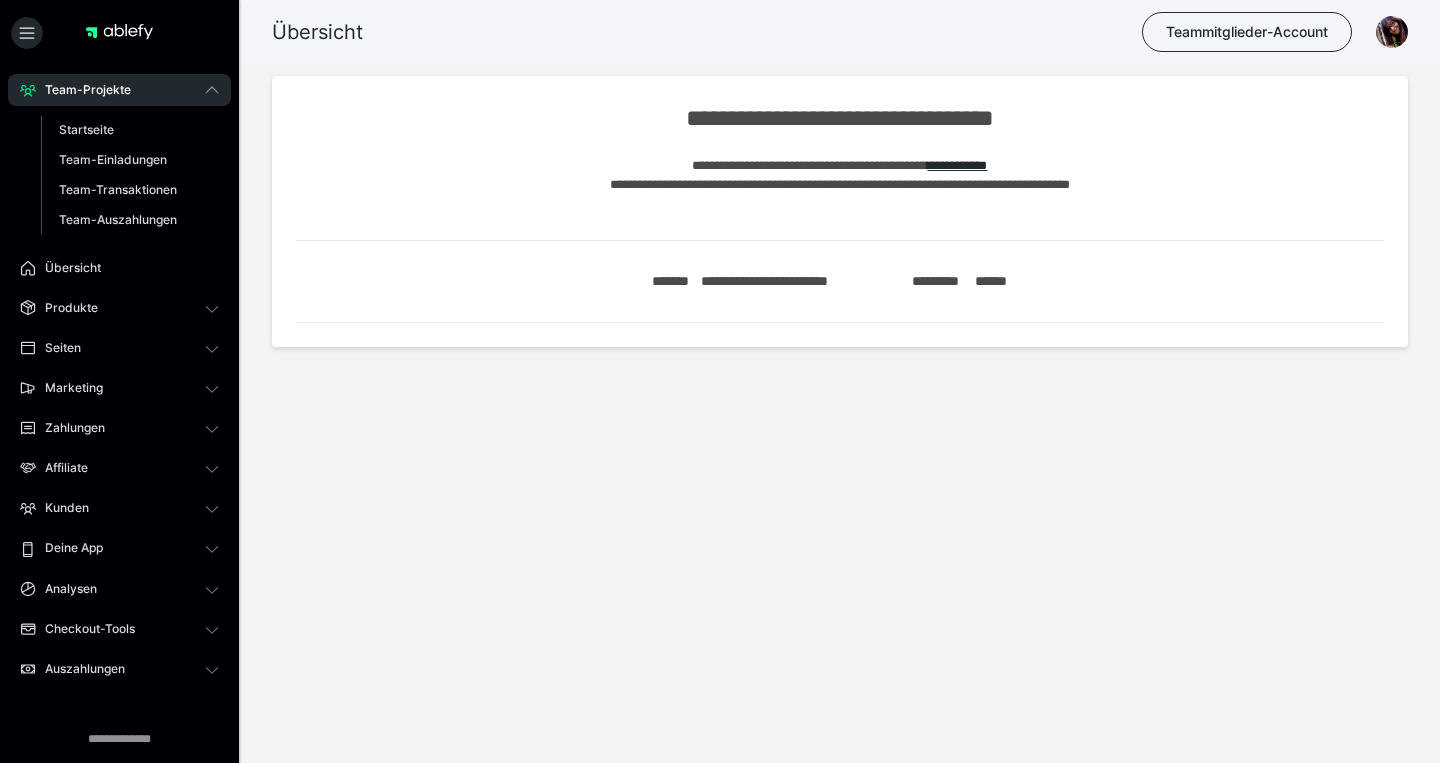 scroll, scrollTop: 0, scrollLeft: 0, axis: both 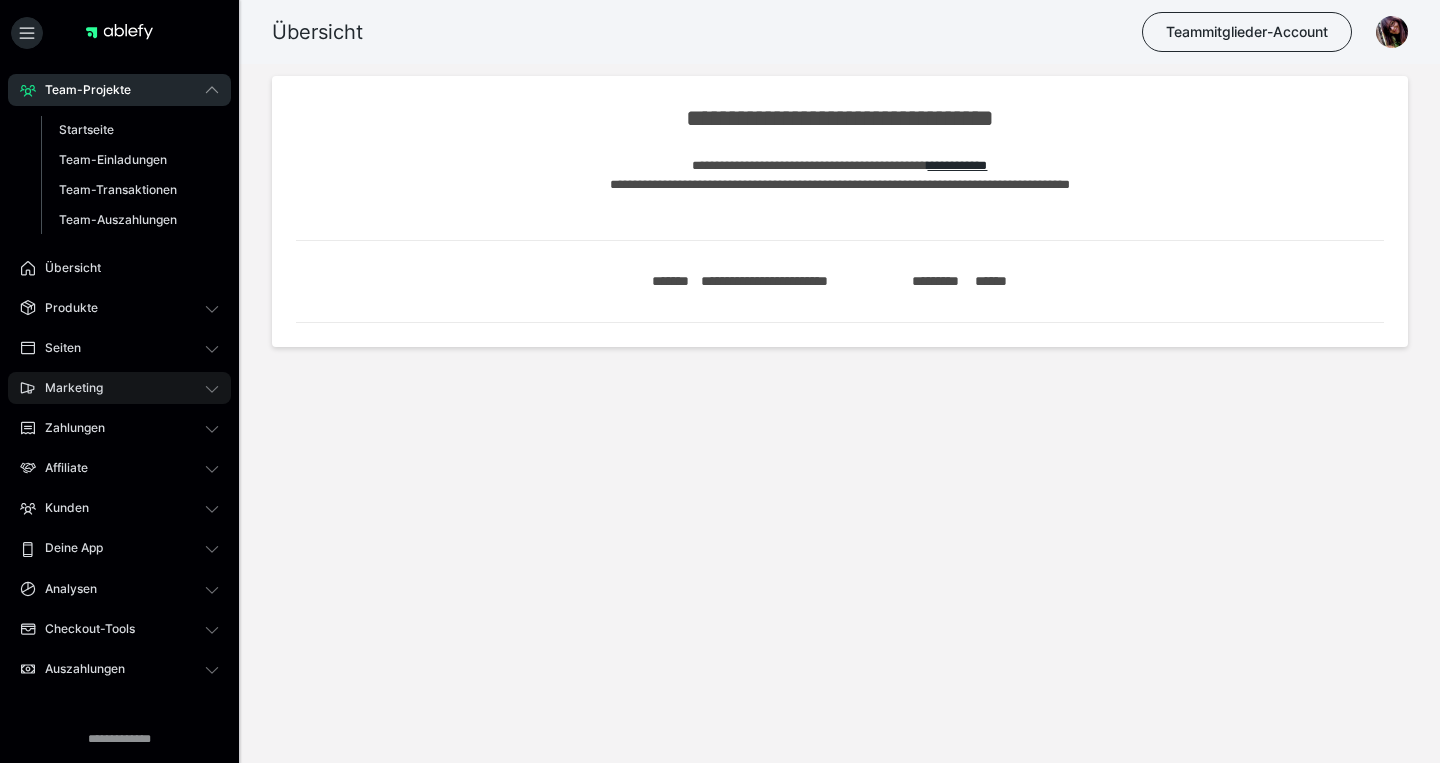 click on "Marketing" at bounding box center (119, 388) 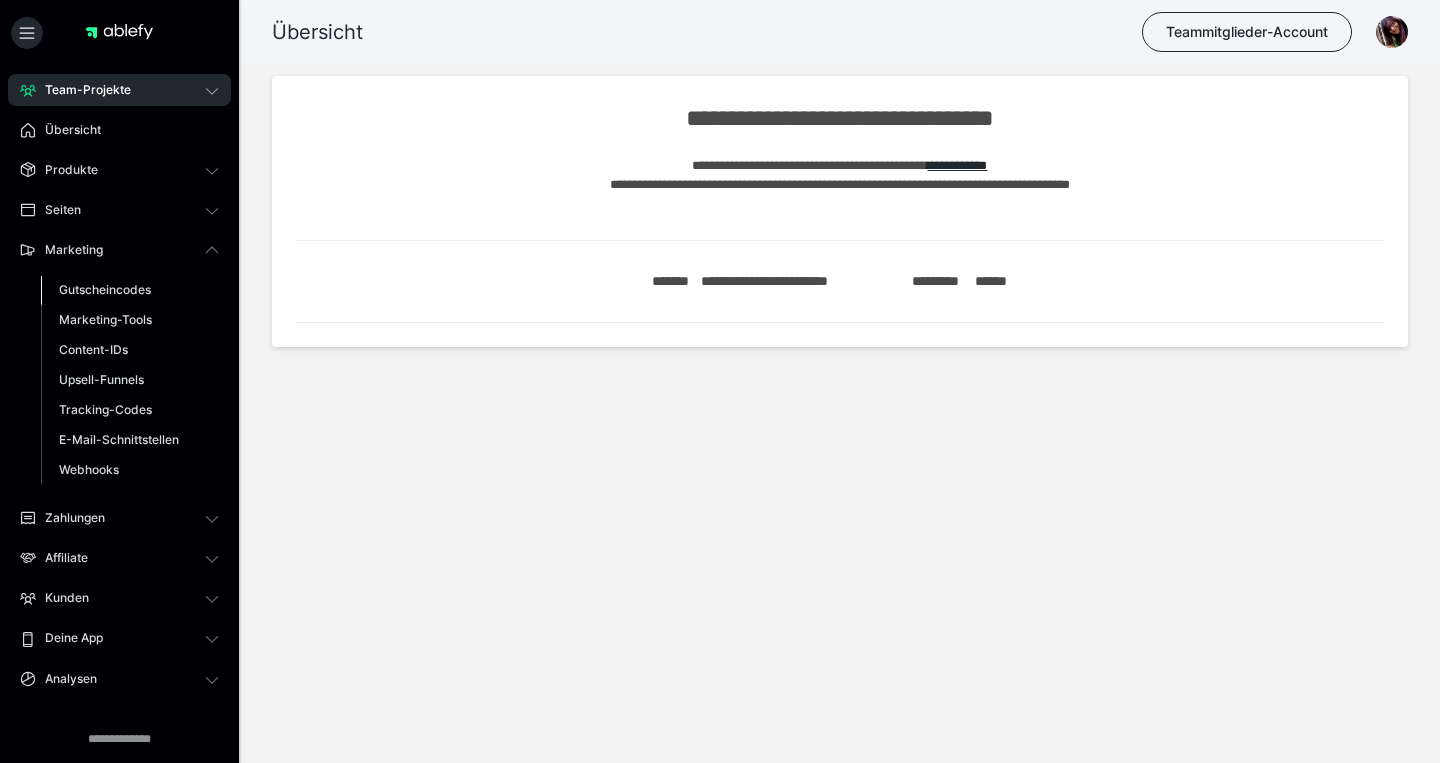 click on "Gutscheincodes" at bounding box center [105, 289] 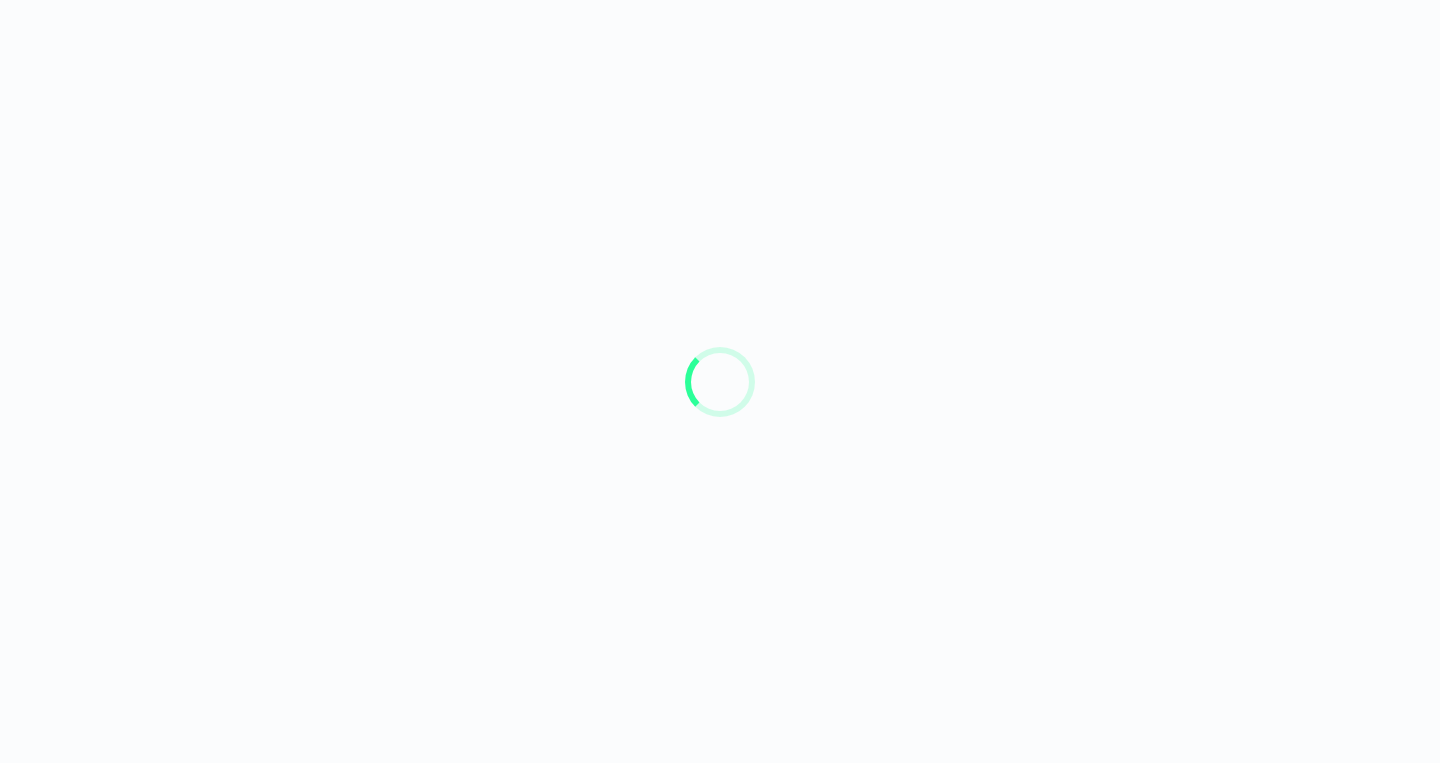 scroll, scrollTop: 0, scrollLeft: 0, axis: both 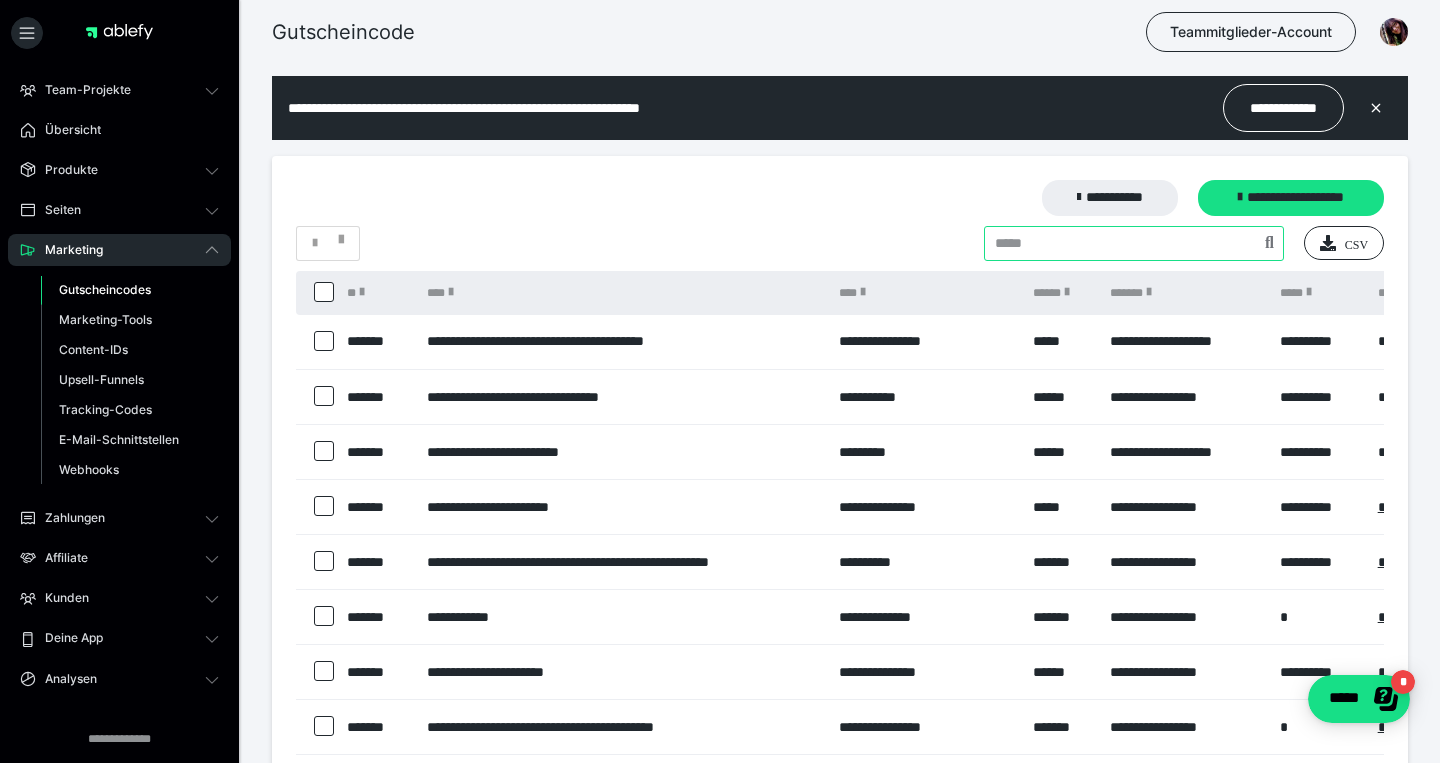 click at bounding box center [1134, 243] 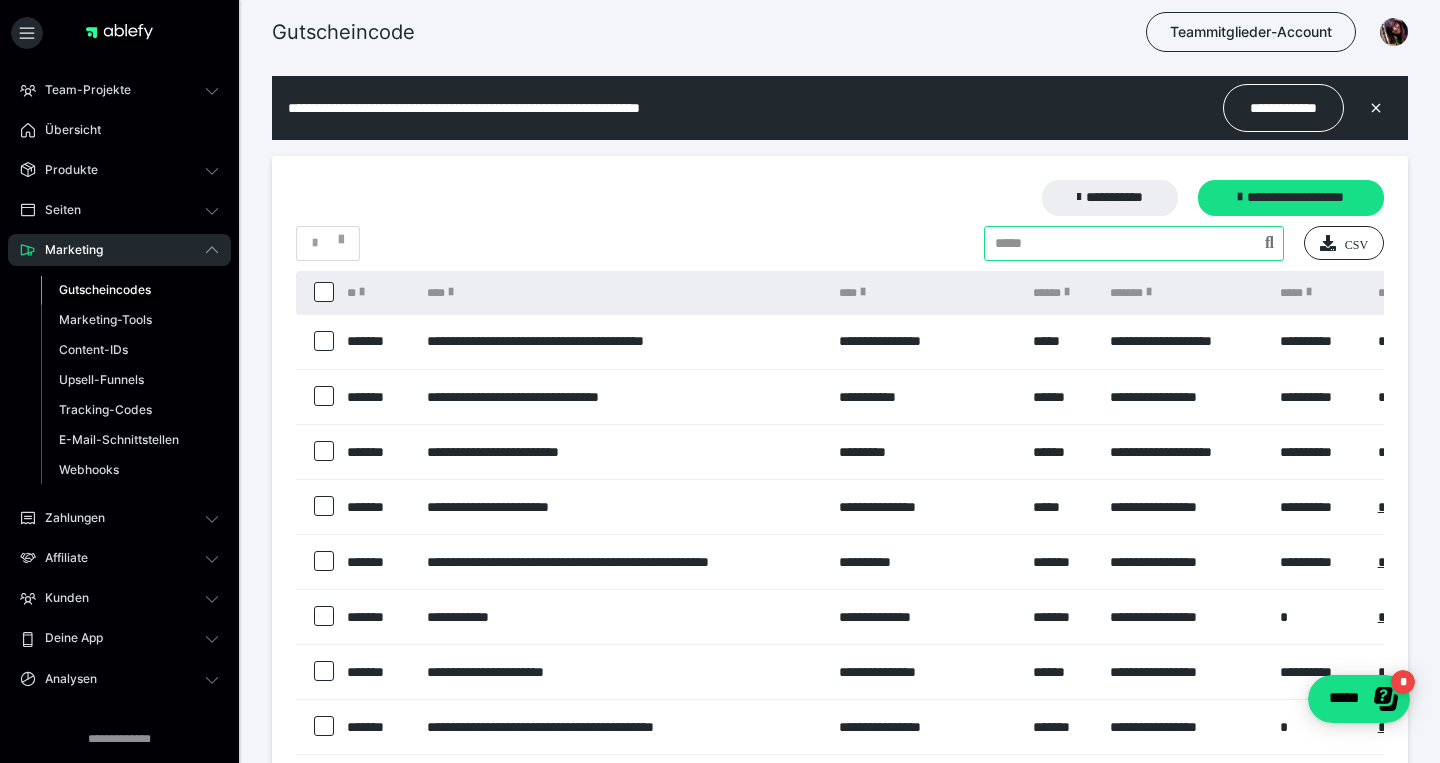 paste on "**********" 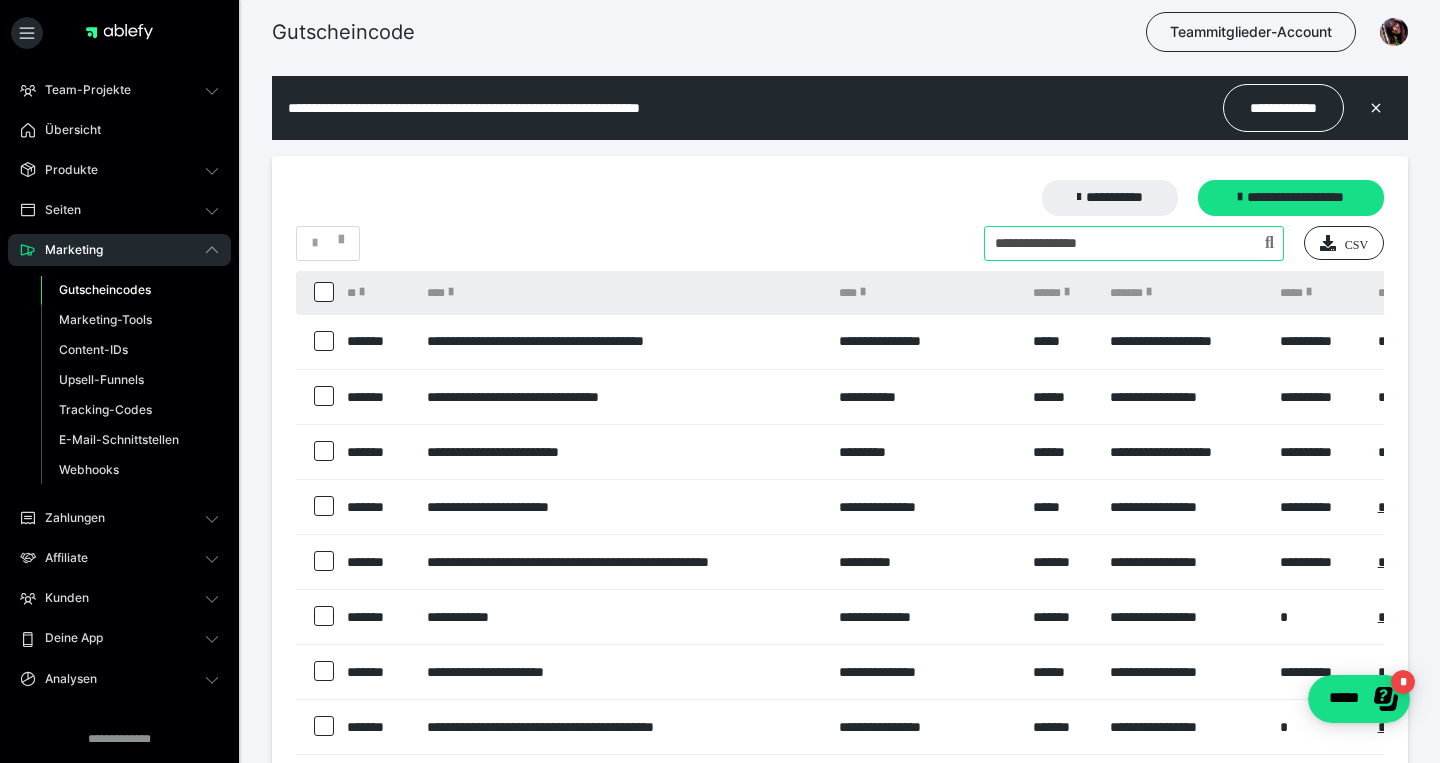 type on "**********" 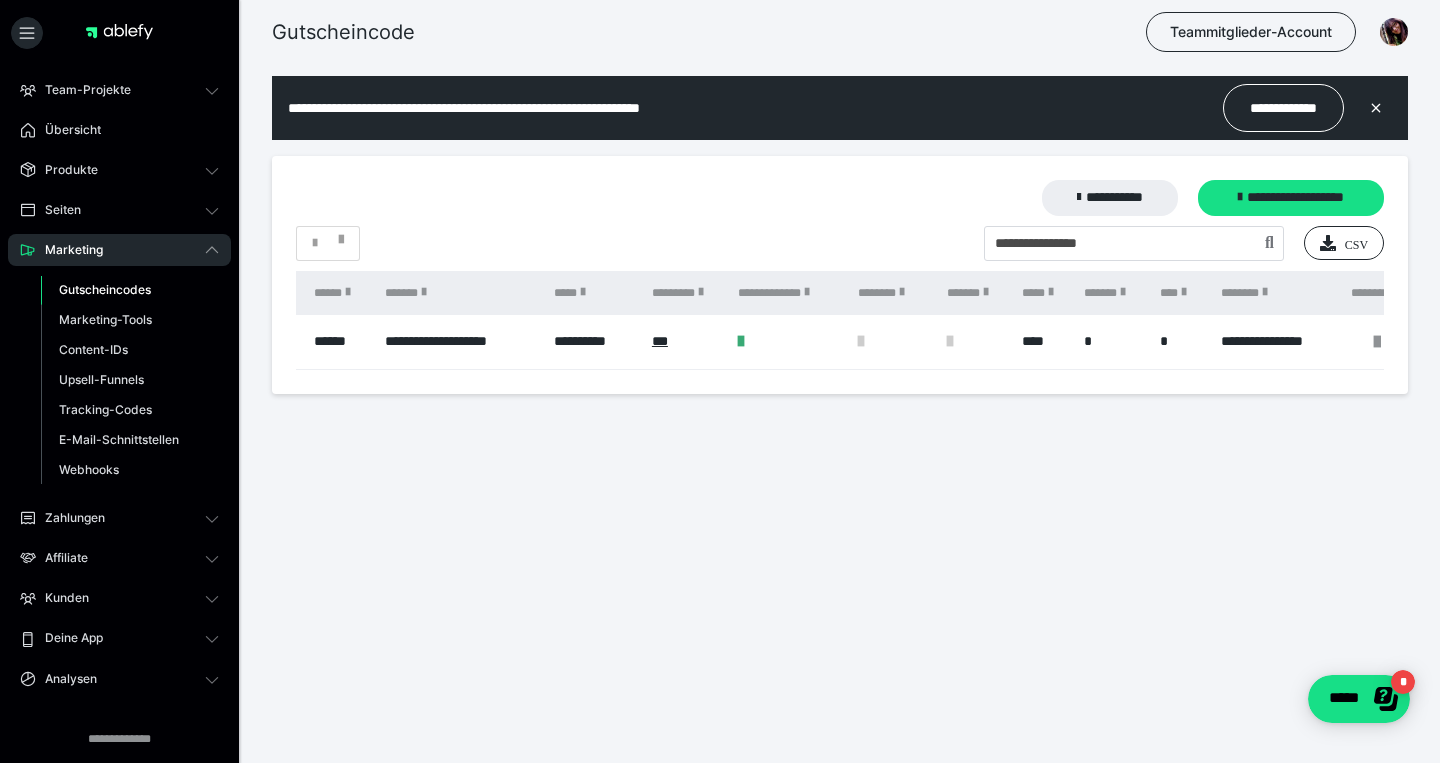 scroll, scrollTop: 0, scrollLeft: 657, axis: horizontal 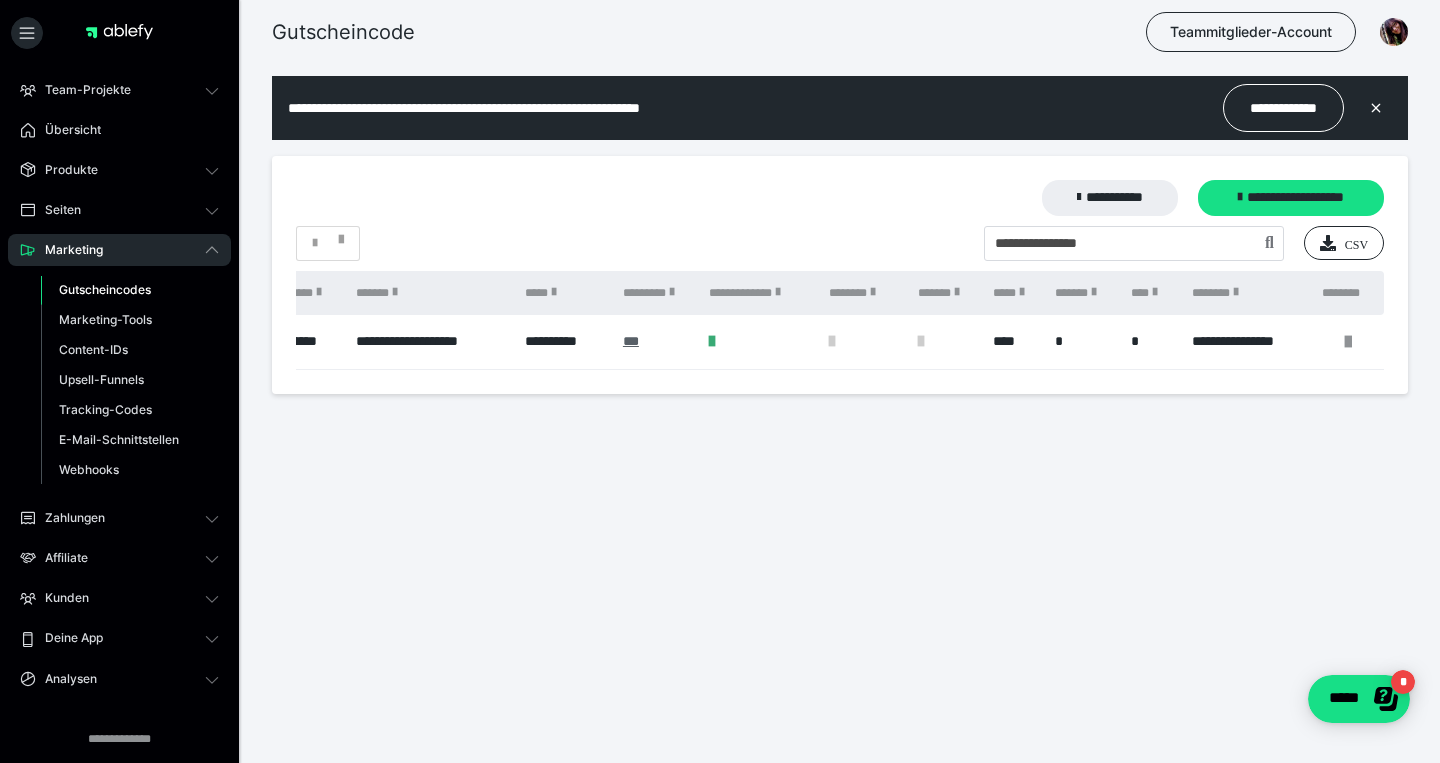 click on "***" at bounding box center (656, 341) 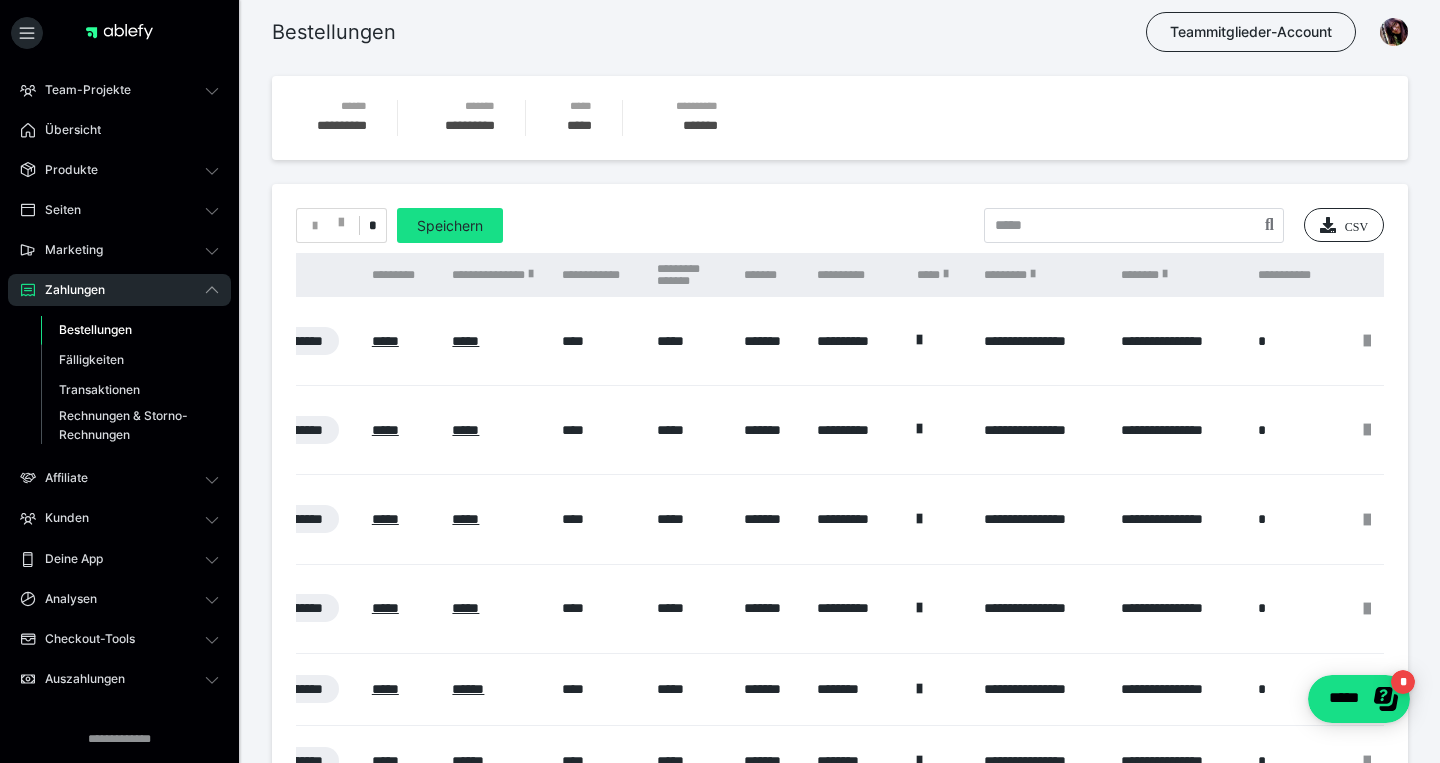 scroll, scrollTop: 0, scrollLeft: 927, axis: horizontal 